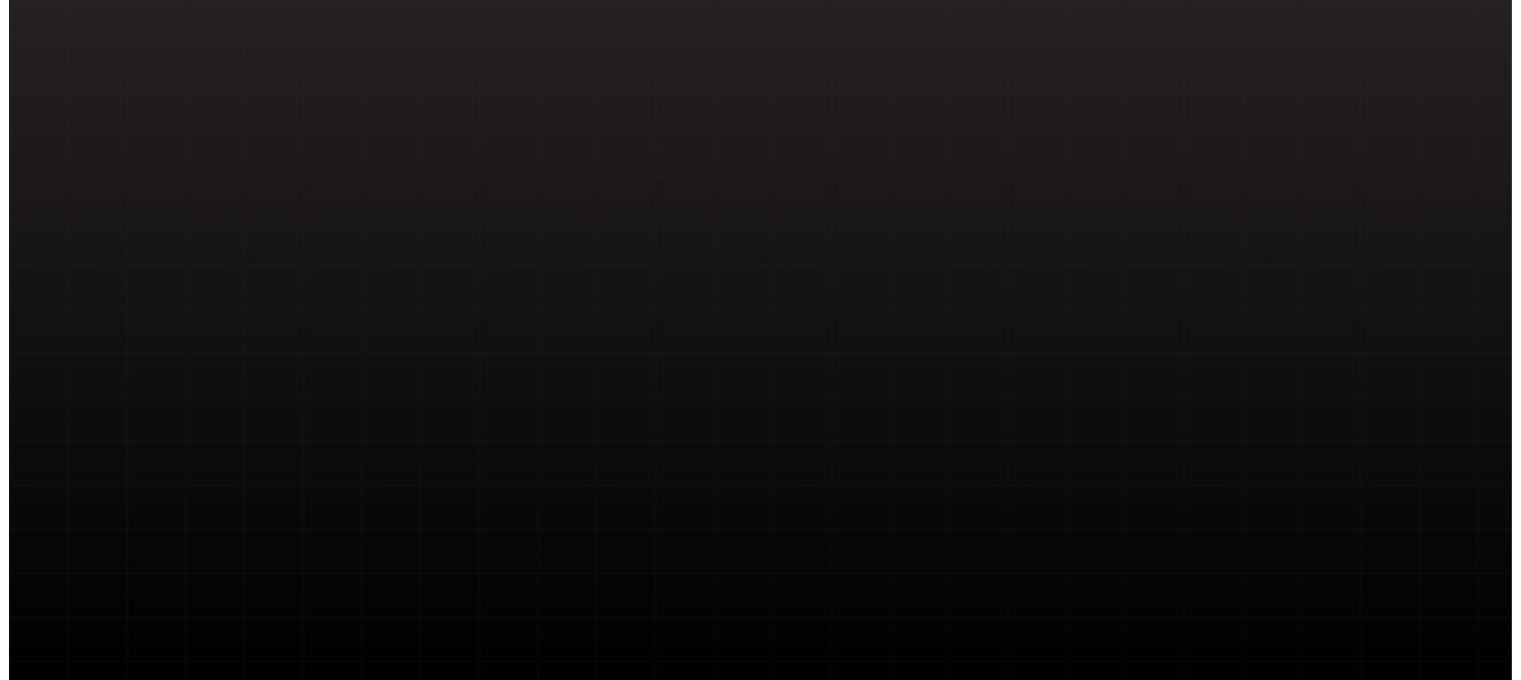 scroll, scrollTop: 0, scrollLeft: 0, axis: both 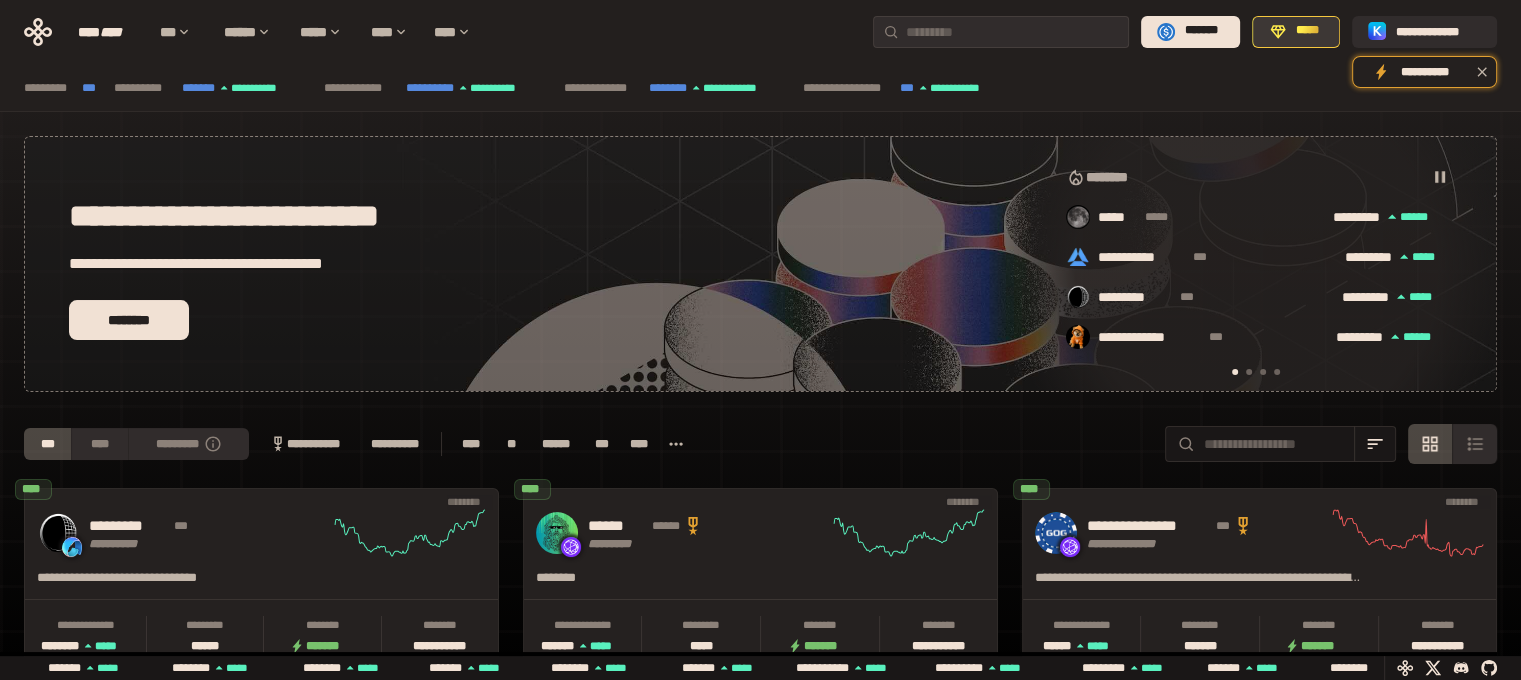 click on "*****" at bounding box center [1296, 32] 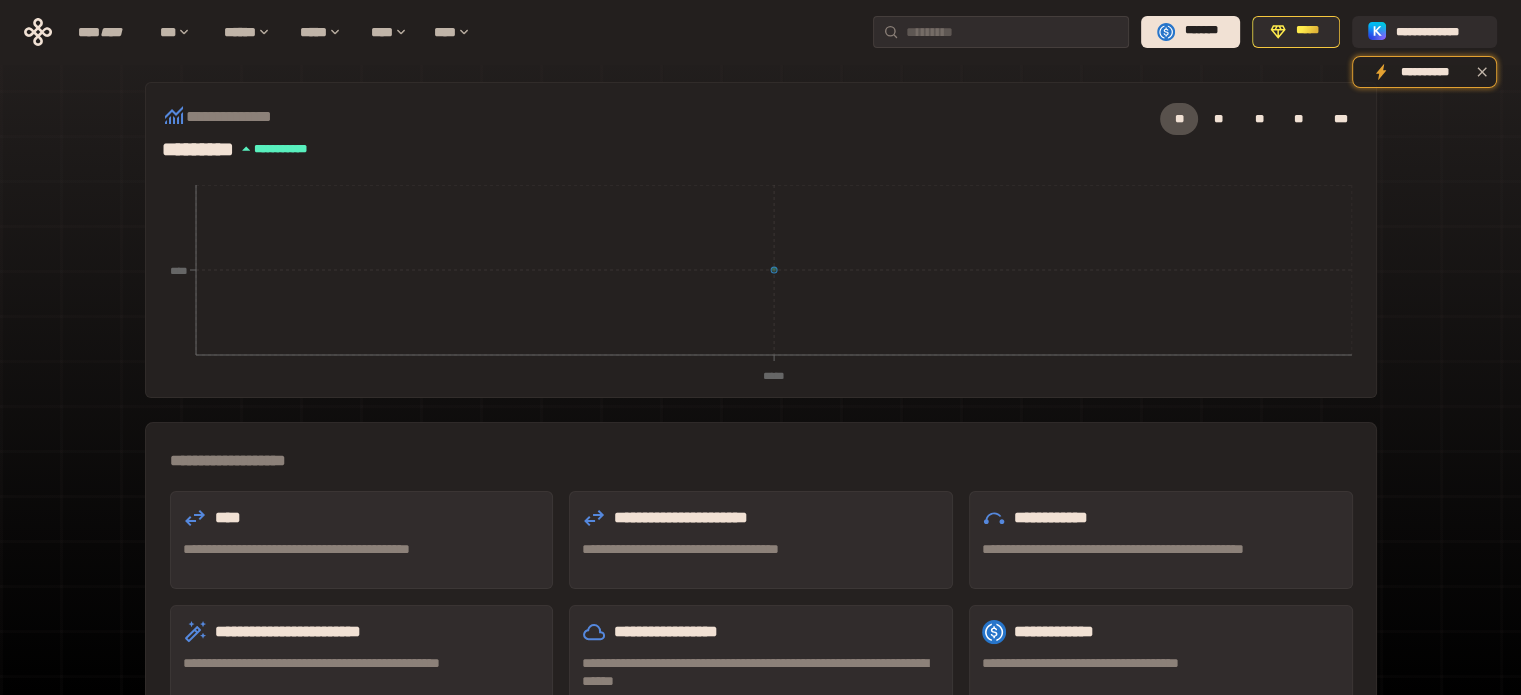 scroll, scrollTop: 328, scrollLeft: 0, axis: vertical 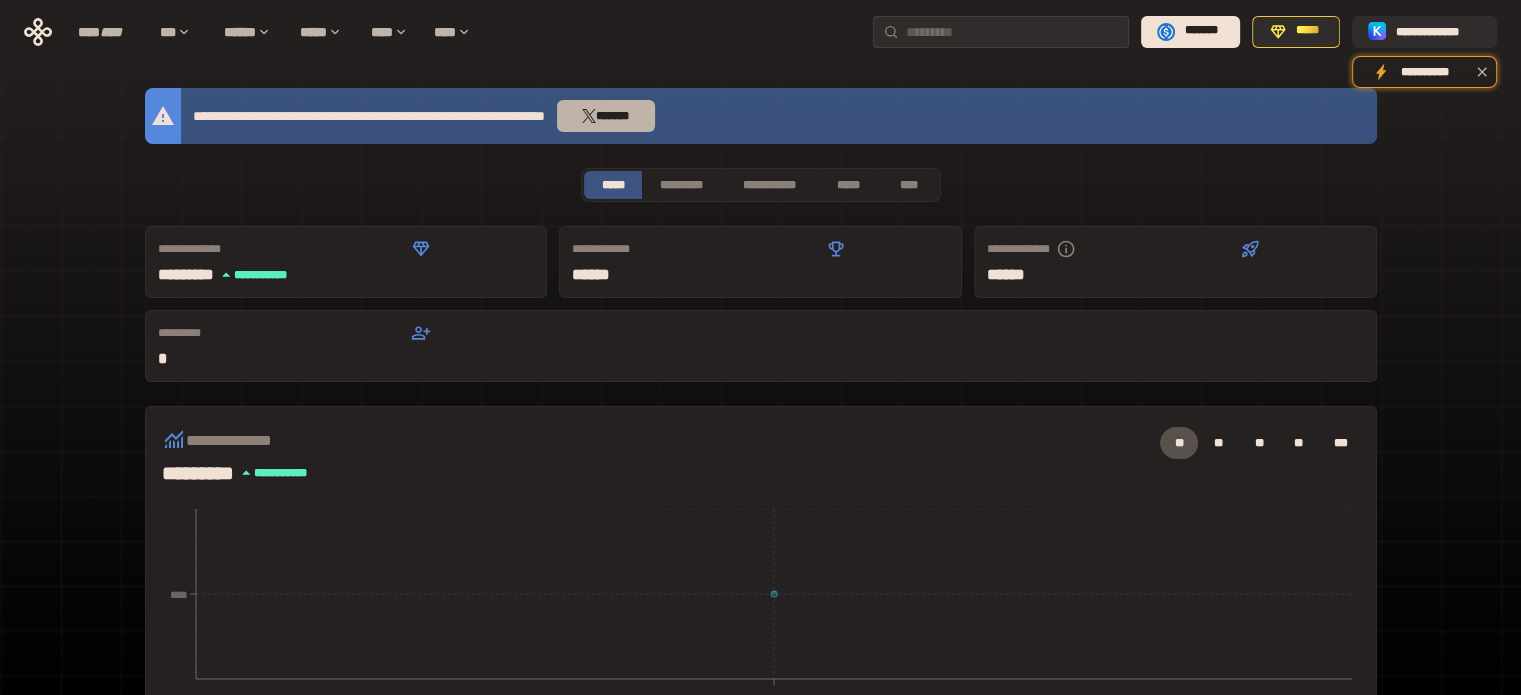 click on "*******" at bounding box center [606, 116] 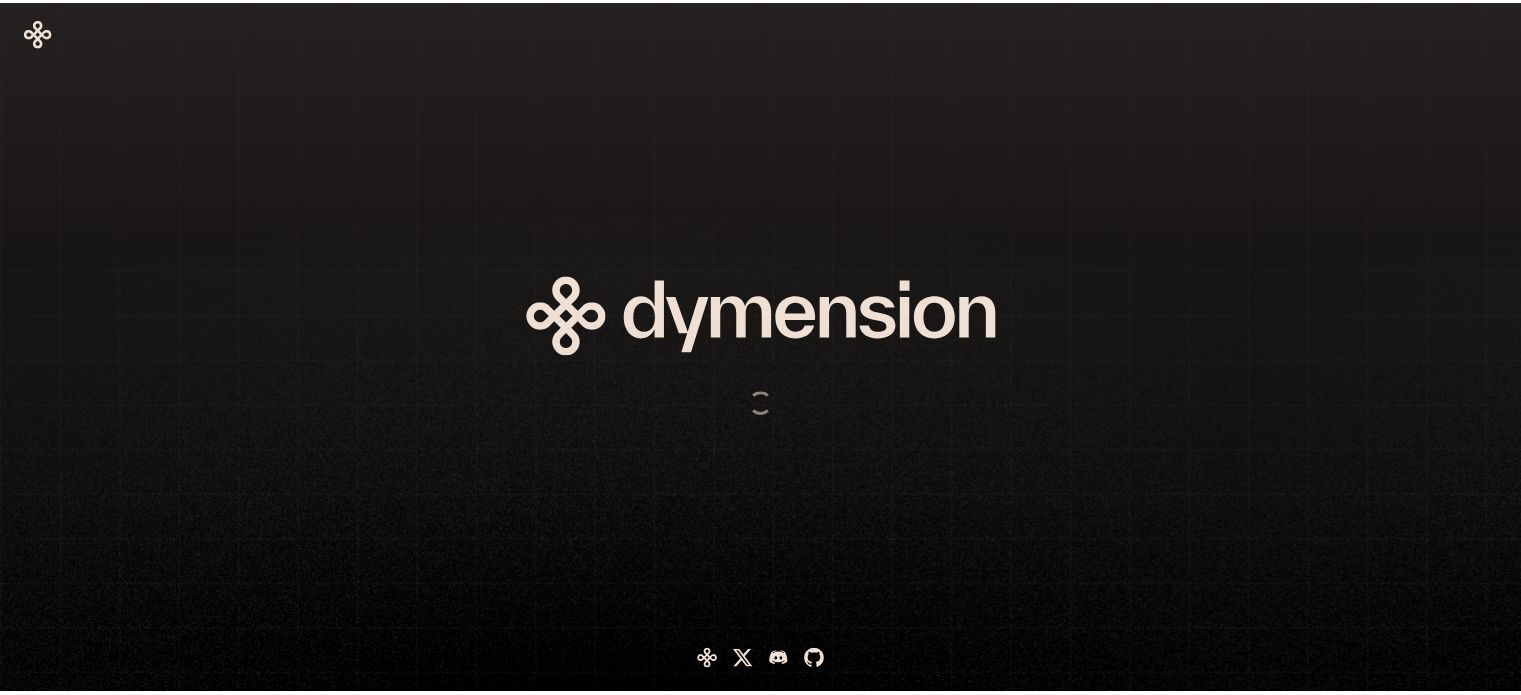 scroll, scrollTop: 0, scrollLeft: 0, axis: both 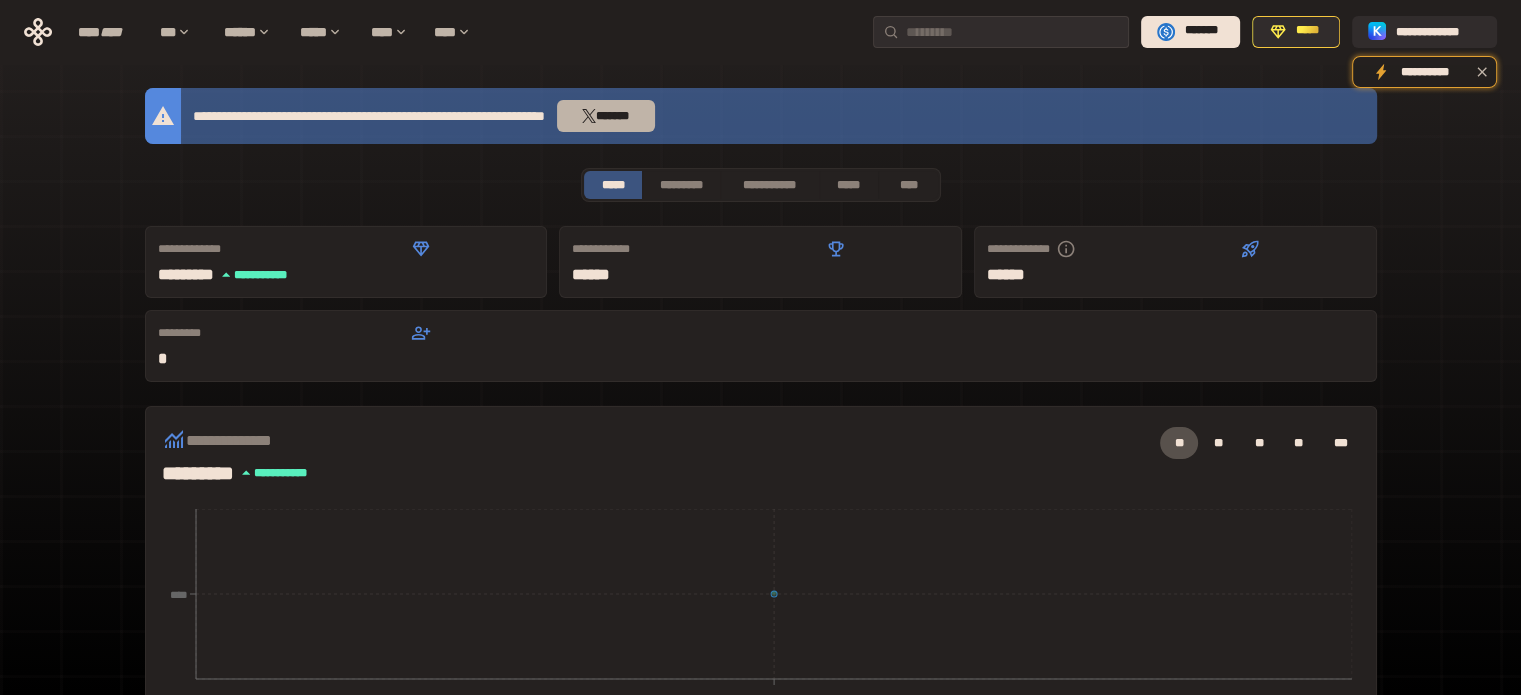 click on "*******" at bounding box center (606, 116) 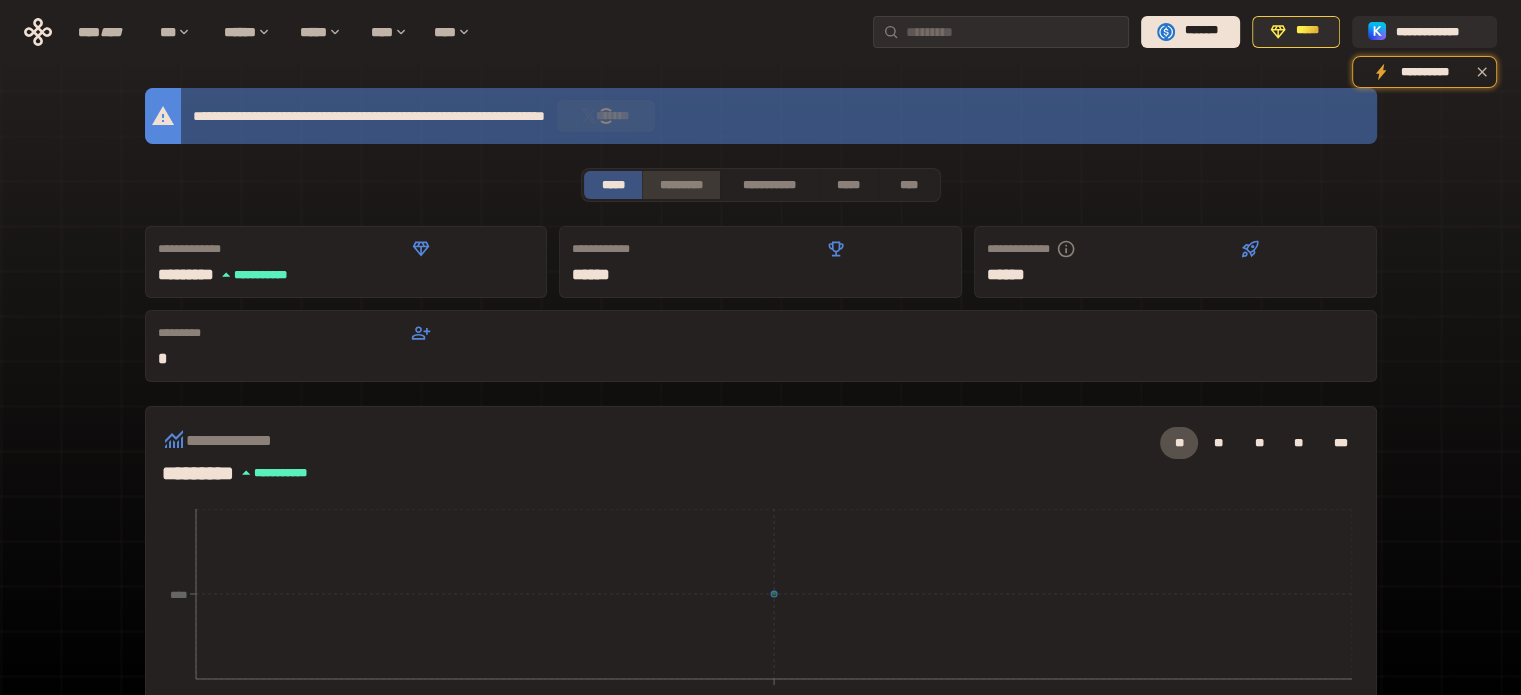 click on "*********" at bounding box center (680, 185) 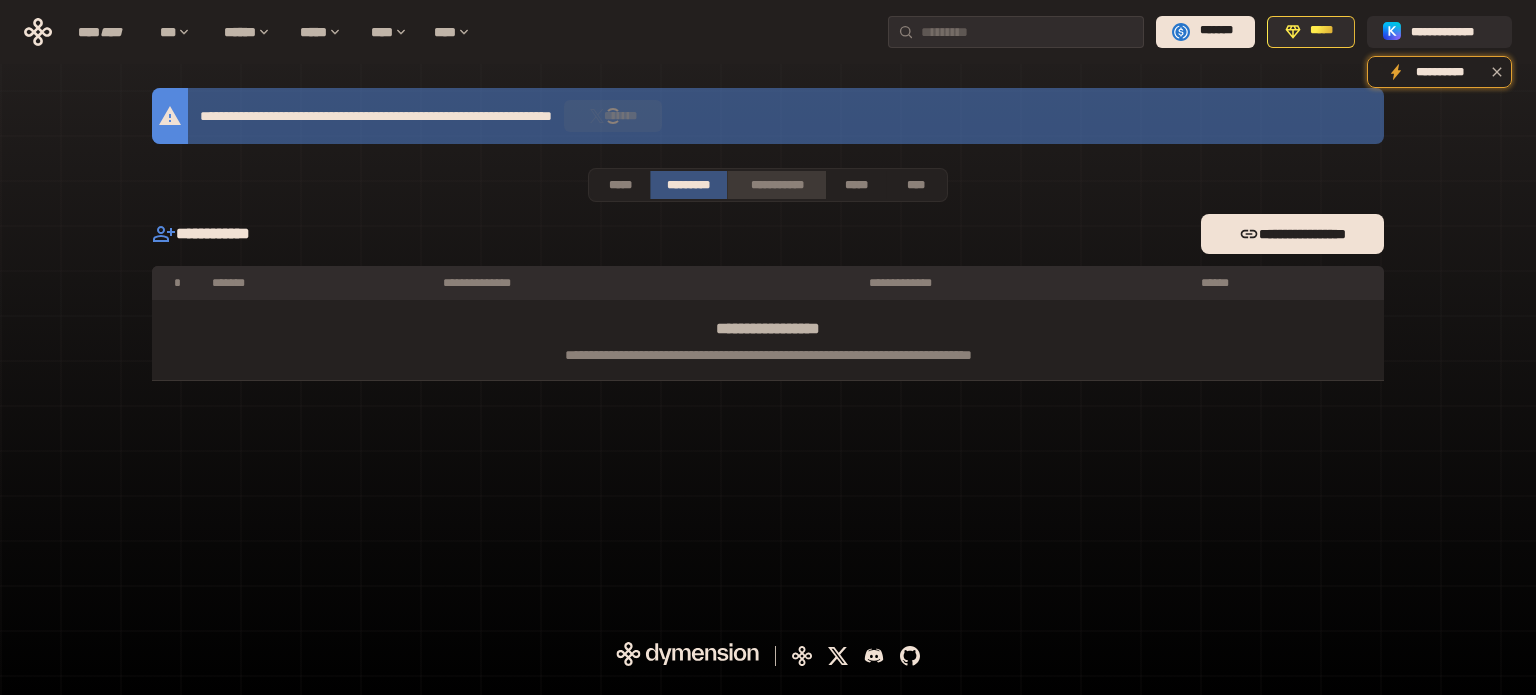 click on "**********" at bounding box center [776, 185] 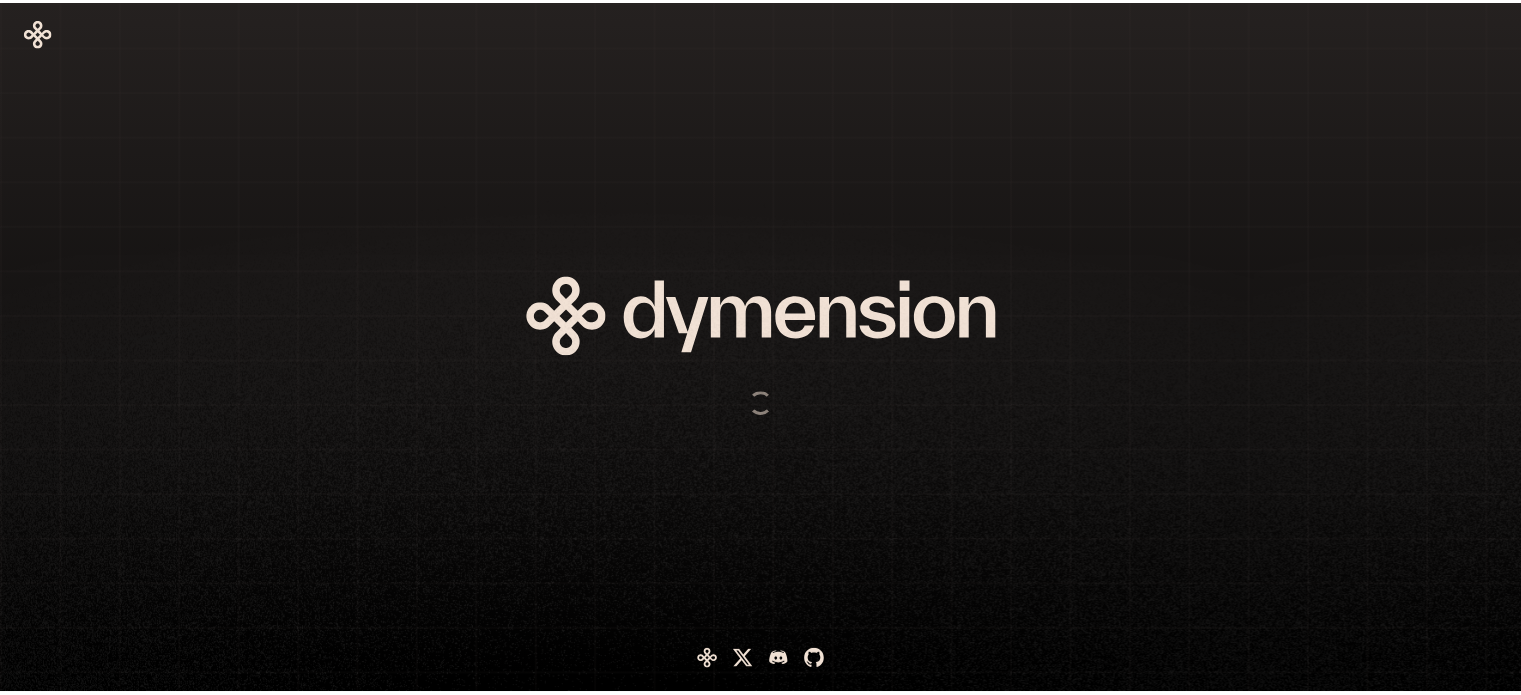 scroll, scrollTop: 0, scrollLeft: 0, axis: both 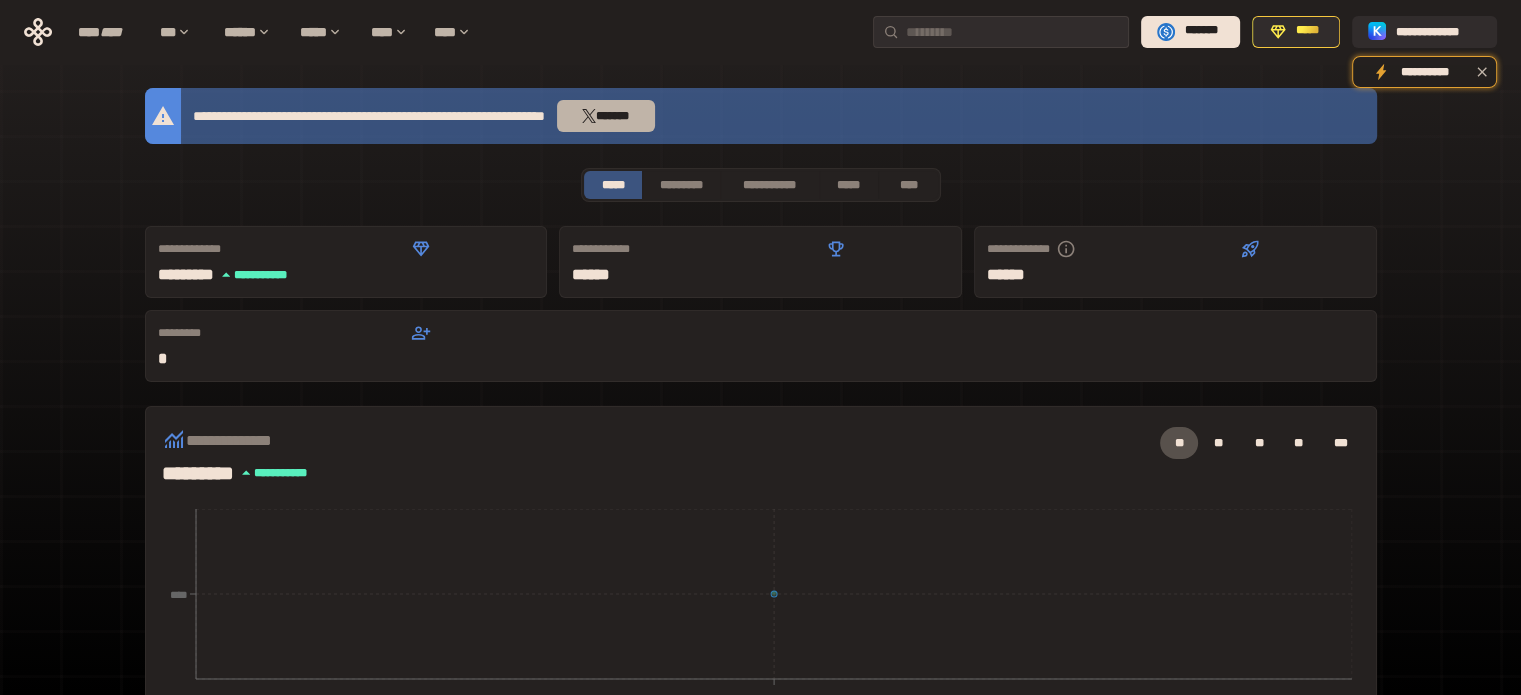 click on "*******" at bounding box center (606, 116) 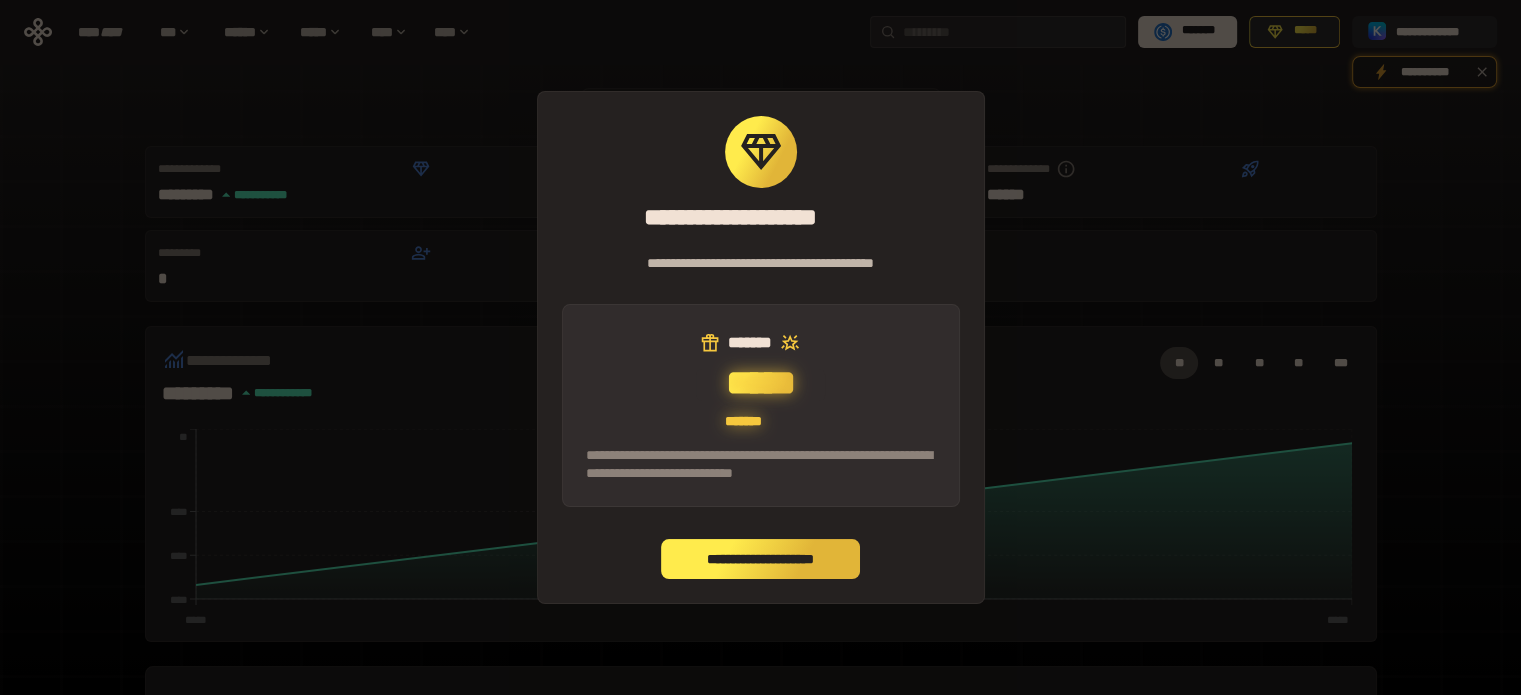 click on "**********" at bounding box center [761, 559] 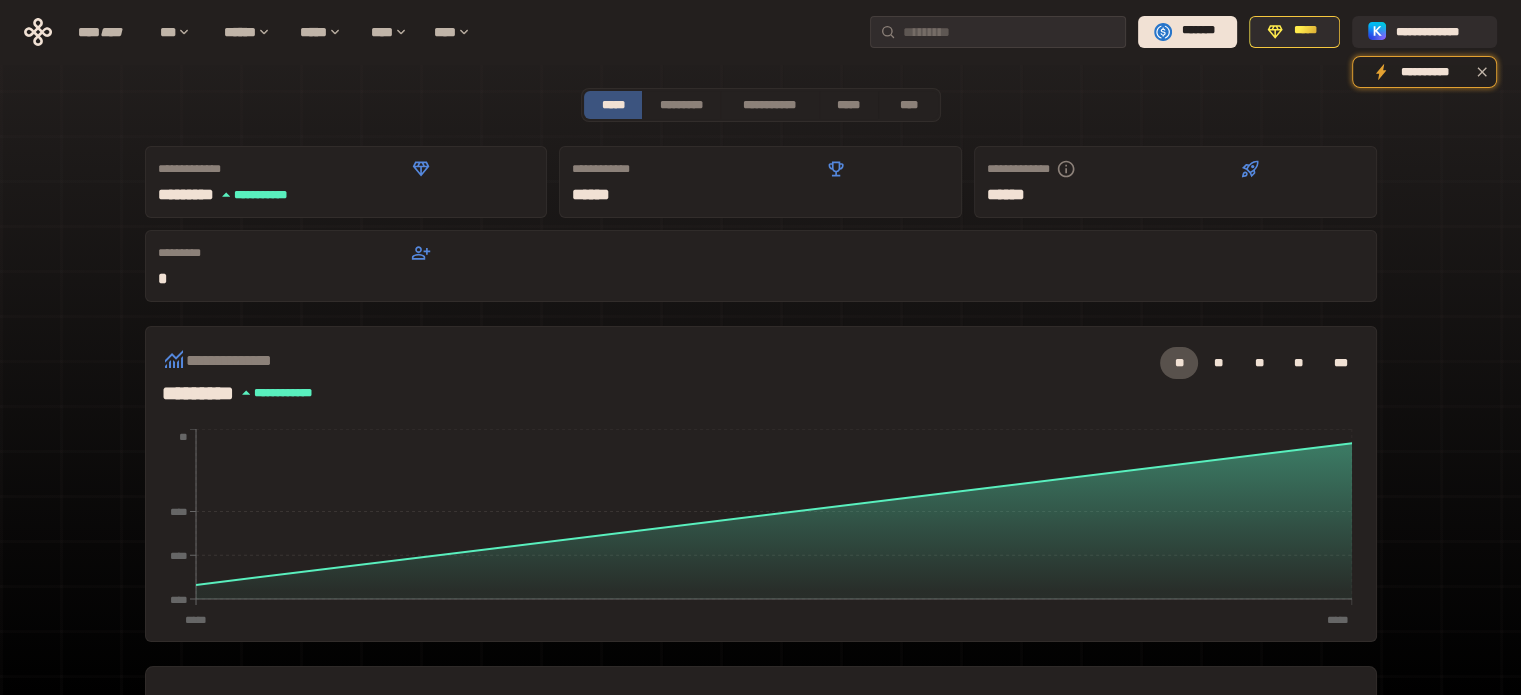 scroll, scrollTop: 509, scrollLeft: 0, axis: vertical 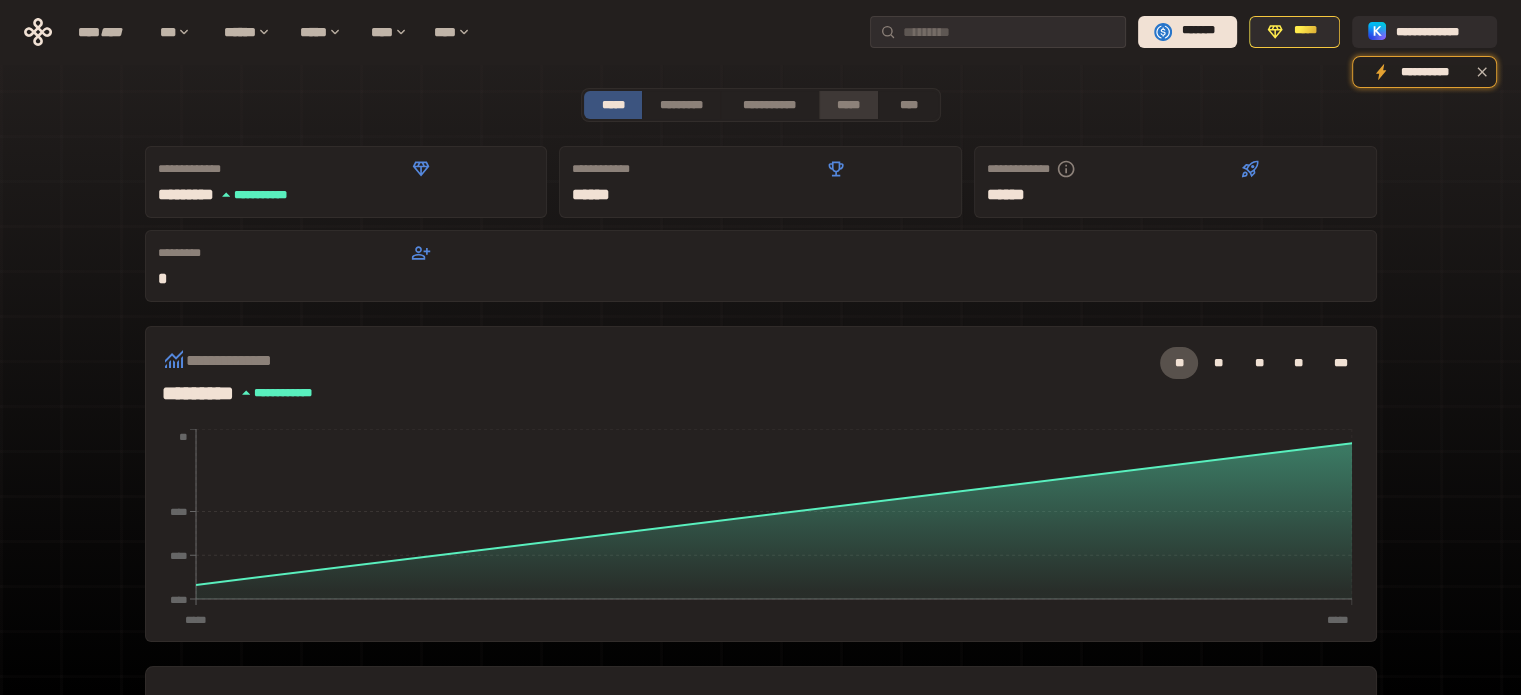 click on "*****" at bounding box center (849, 105) 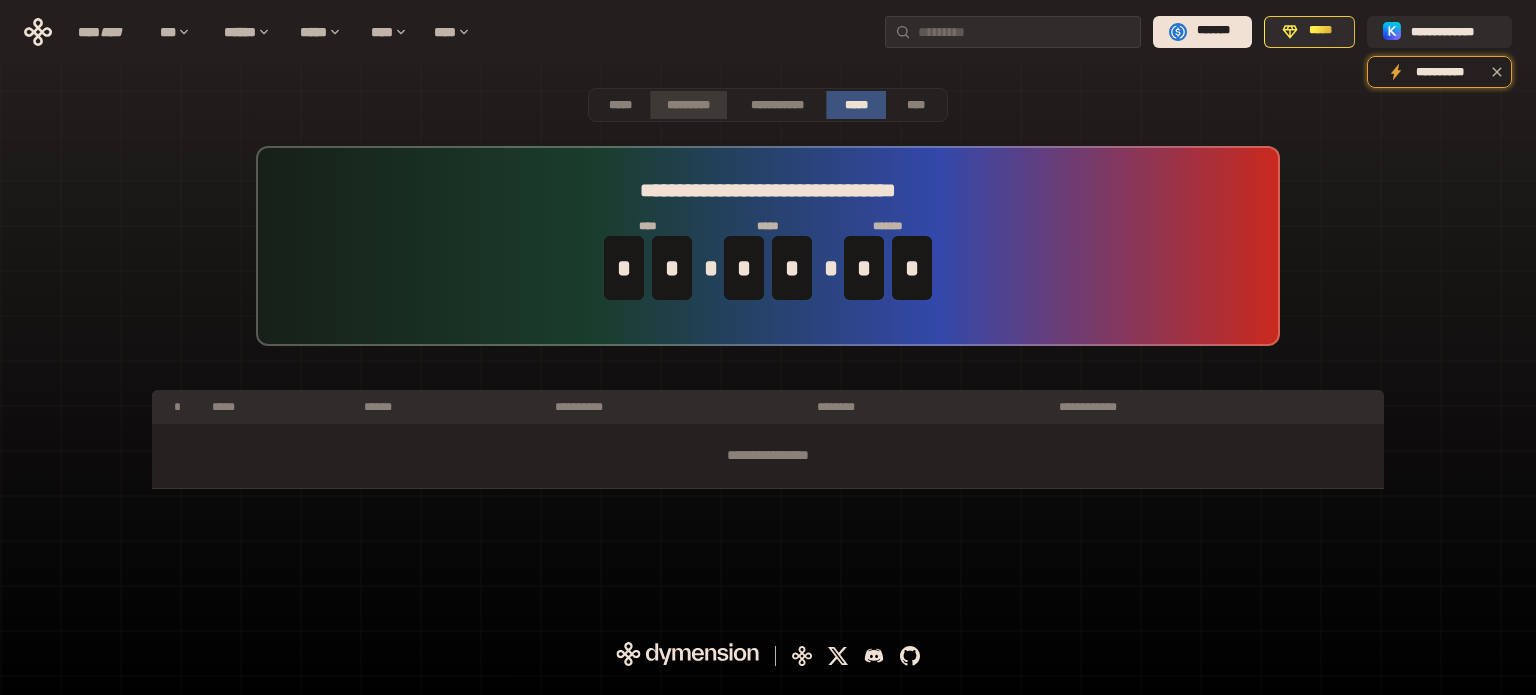 click on "*********" at bounding box center (688, 105) 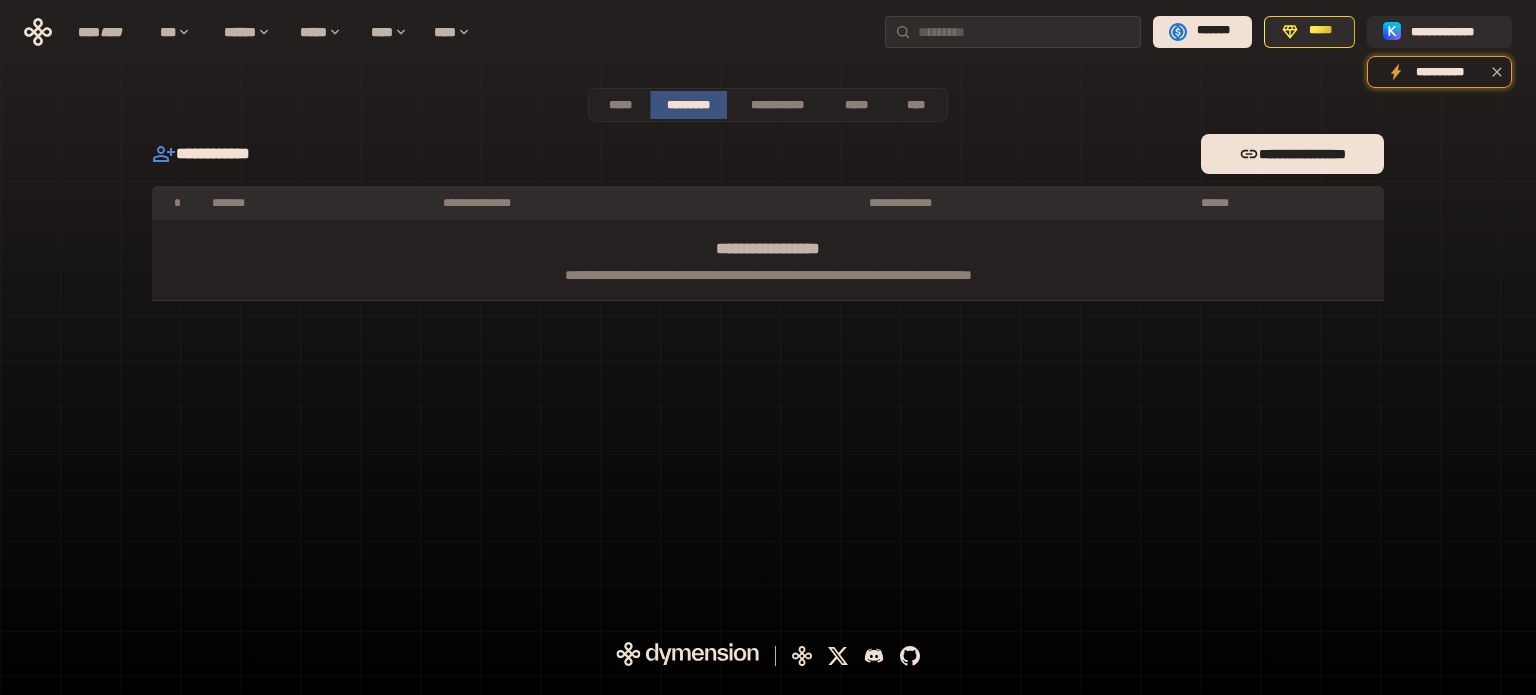 drag, startPoint x: 656, startPoint y: 99, endPoint x: 637, endPoint y: 100, distance: 19.026299 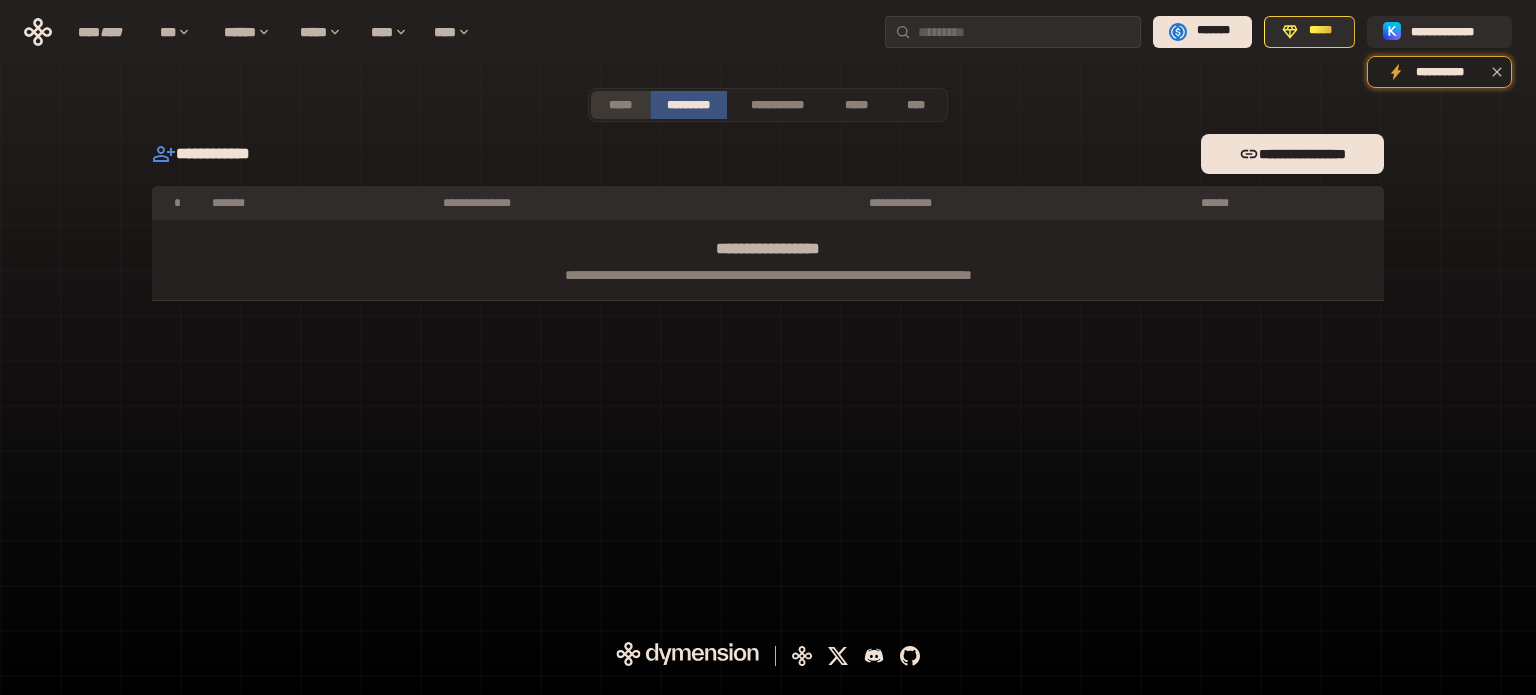 click on "*****" at bounding box center [620, 105] 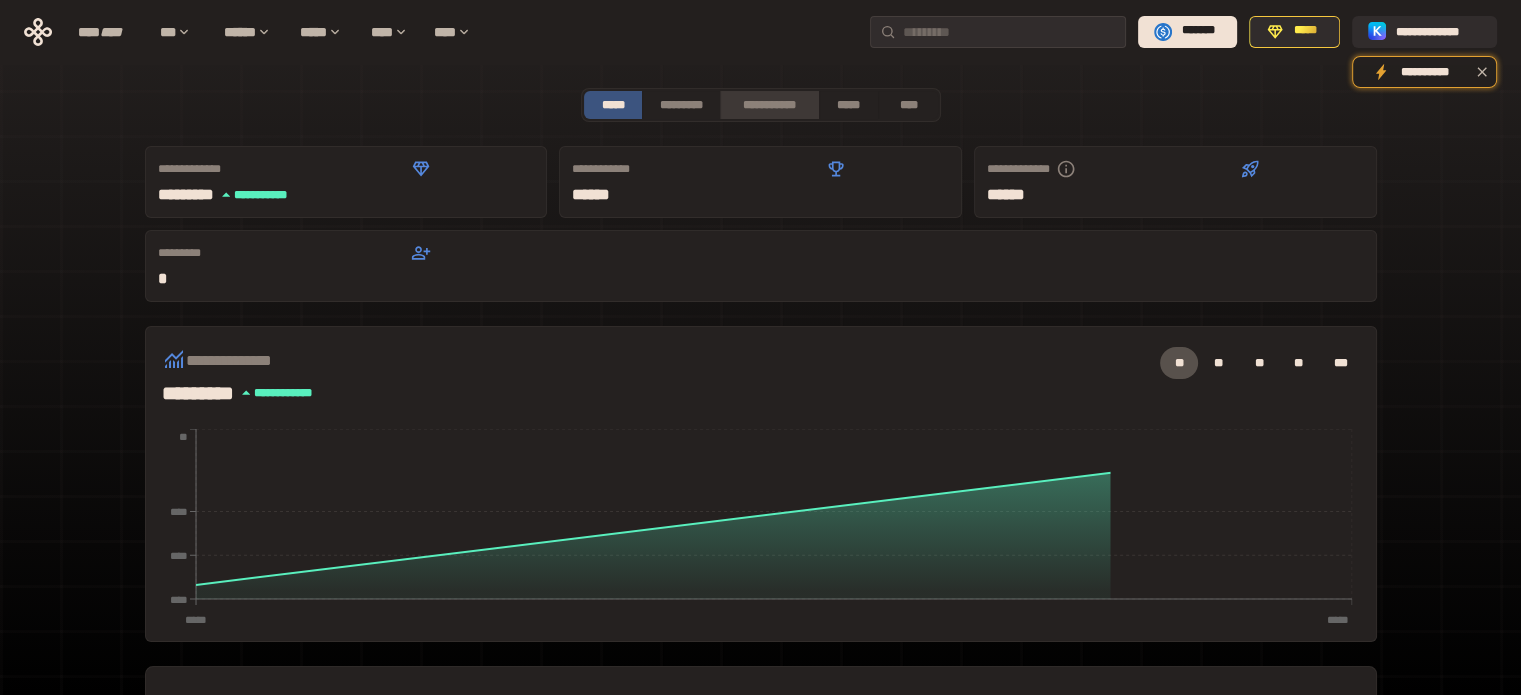 click on "**********" at bounding box center [769, 105] 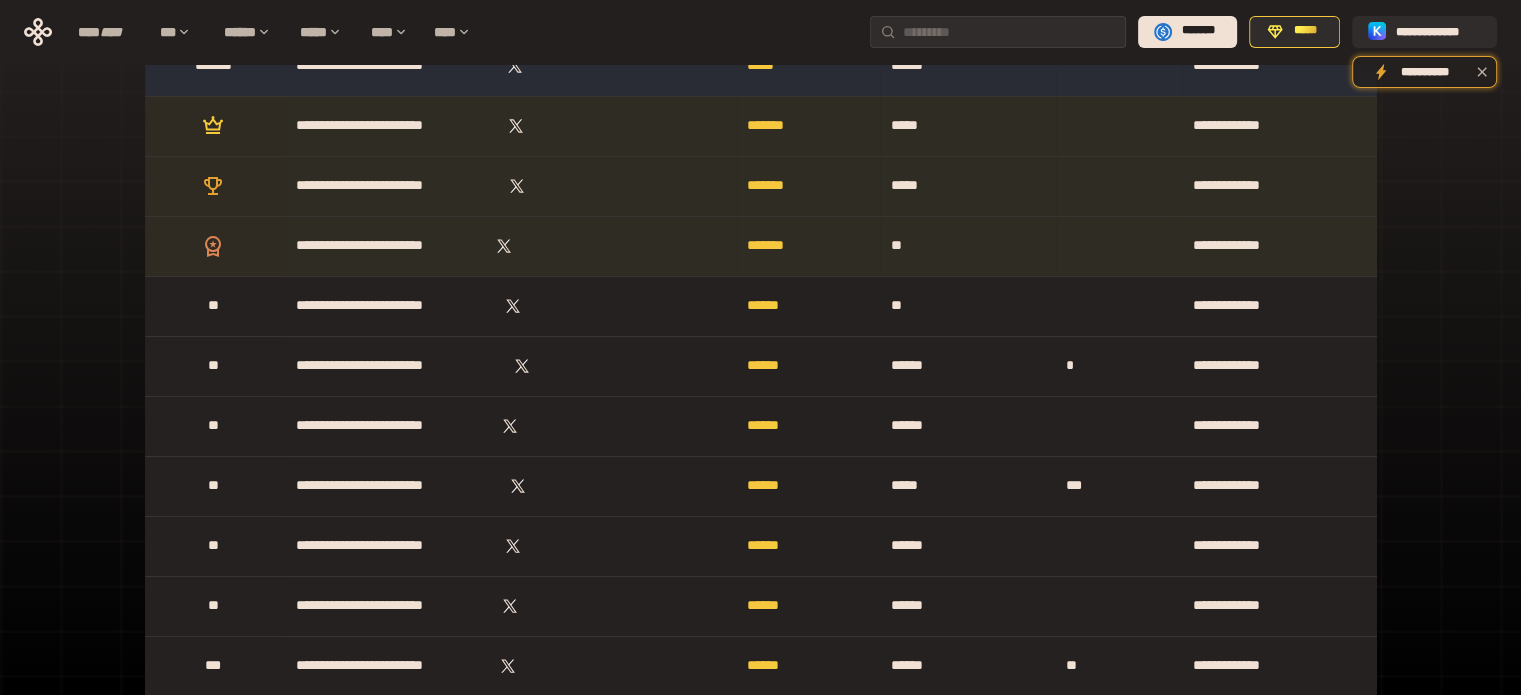 scroll, scrollTop: 79, scrollLeft: 0, axis: vertical 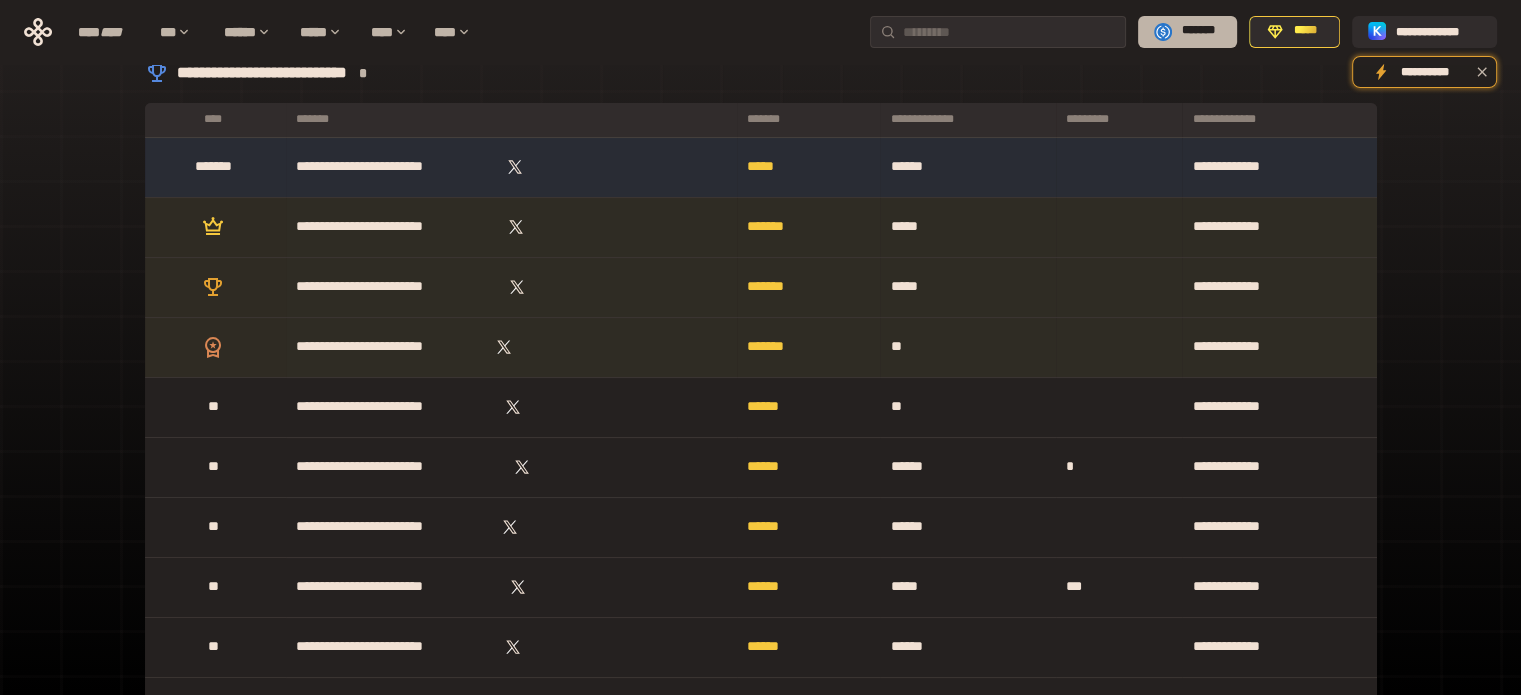 click on "*******" at bounding box center (1198, 31) 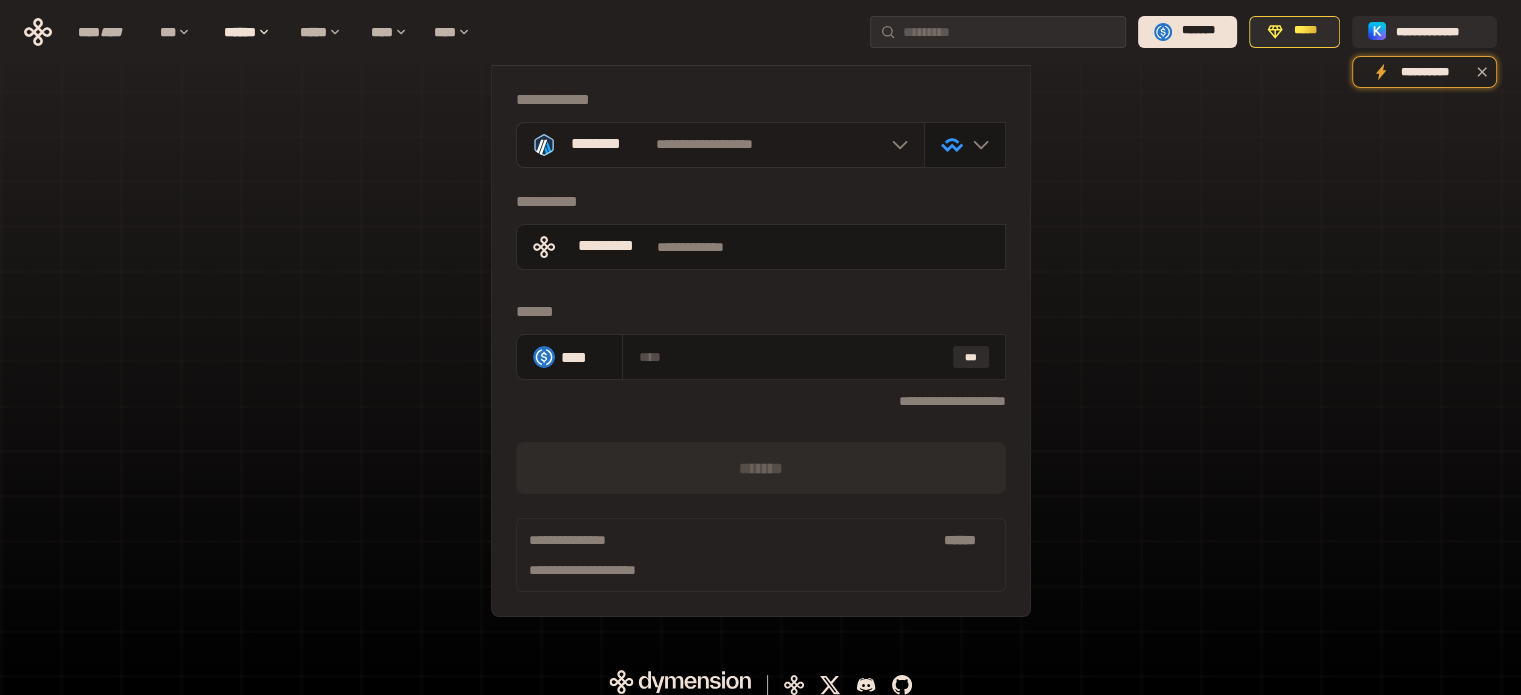 click at bounding box center (895, 145) 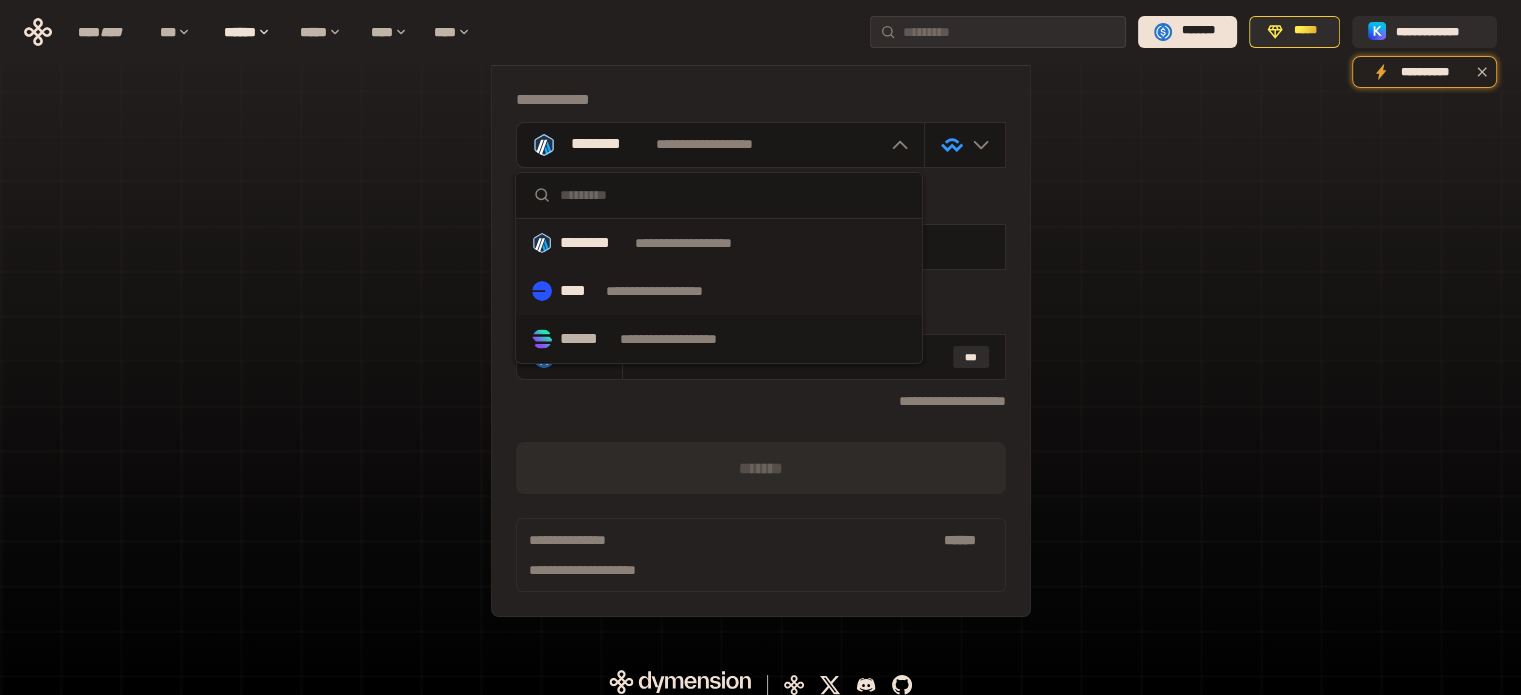 click on "**********" at bounding box center [719, 291] 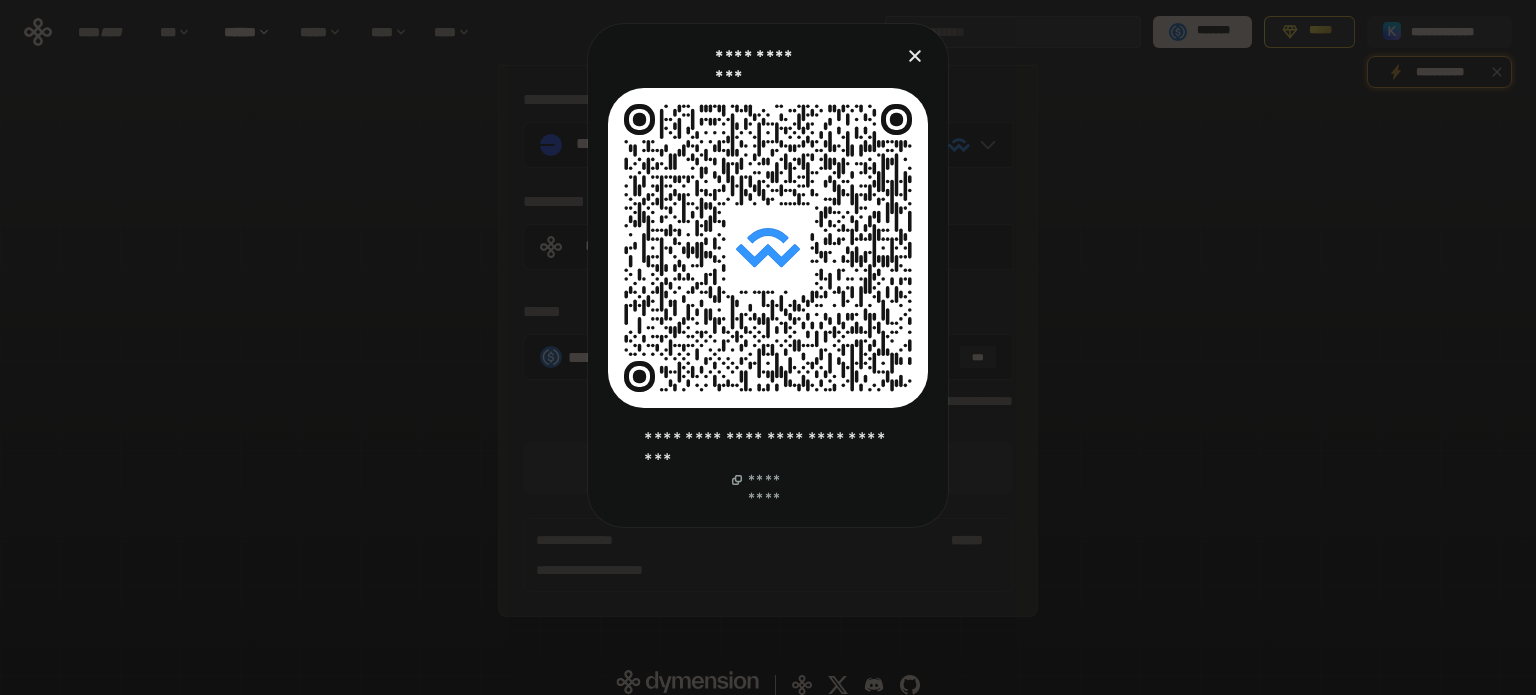 click 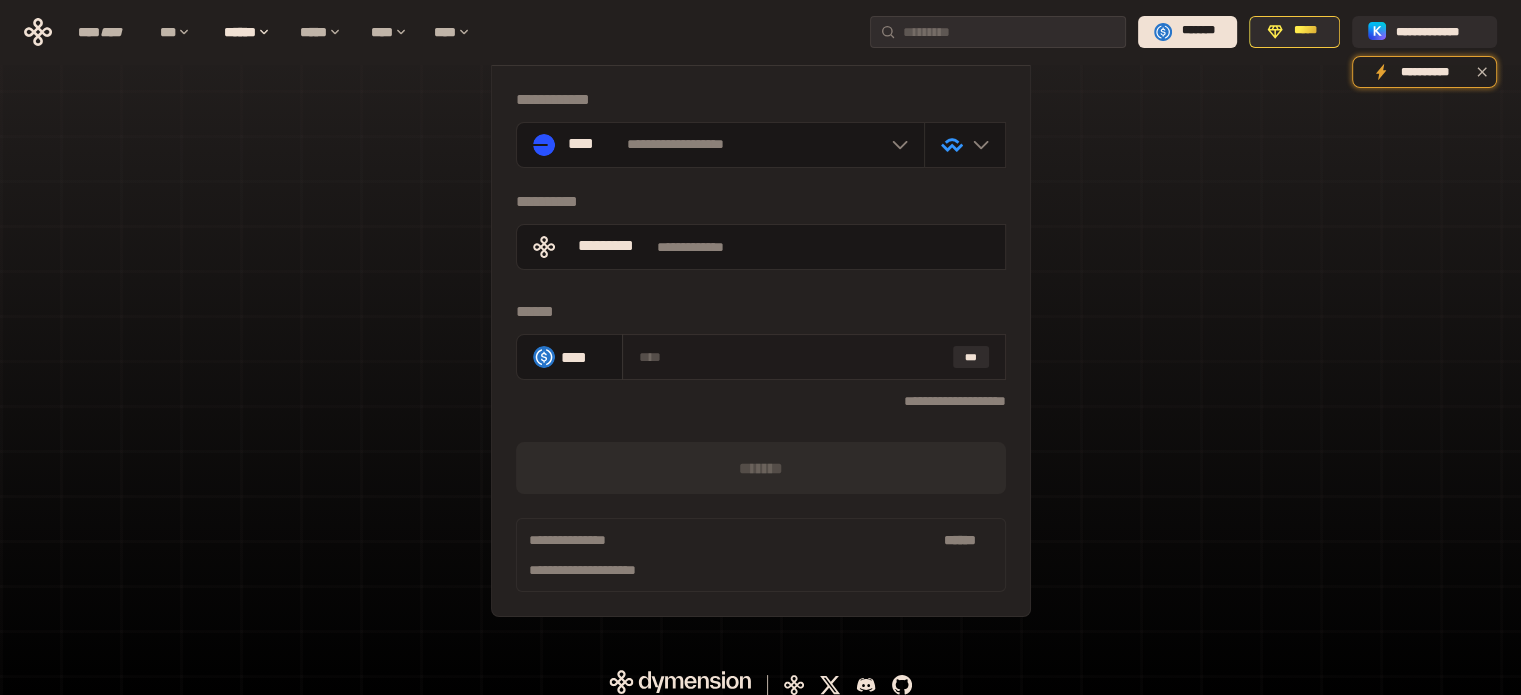 click on "***" at bounding box center (814, 357) 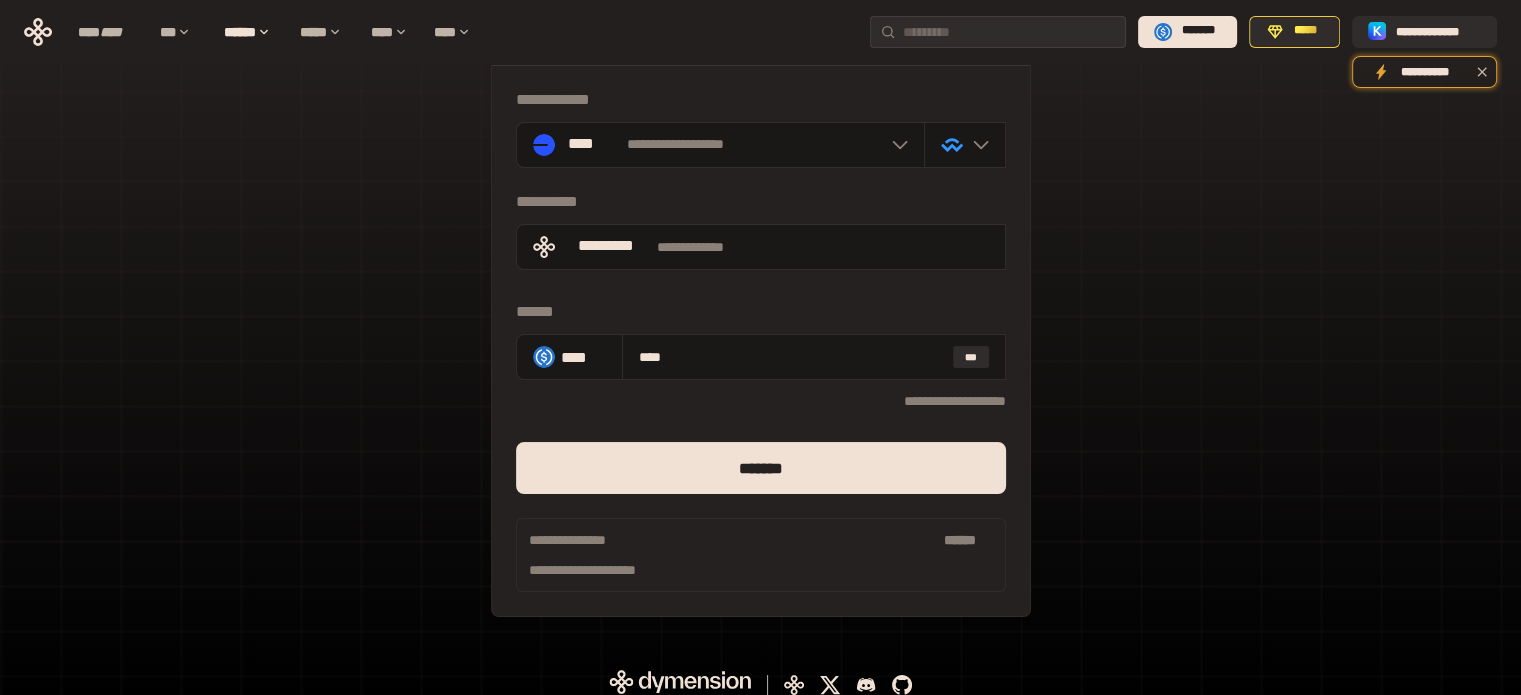 type on "****" 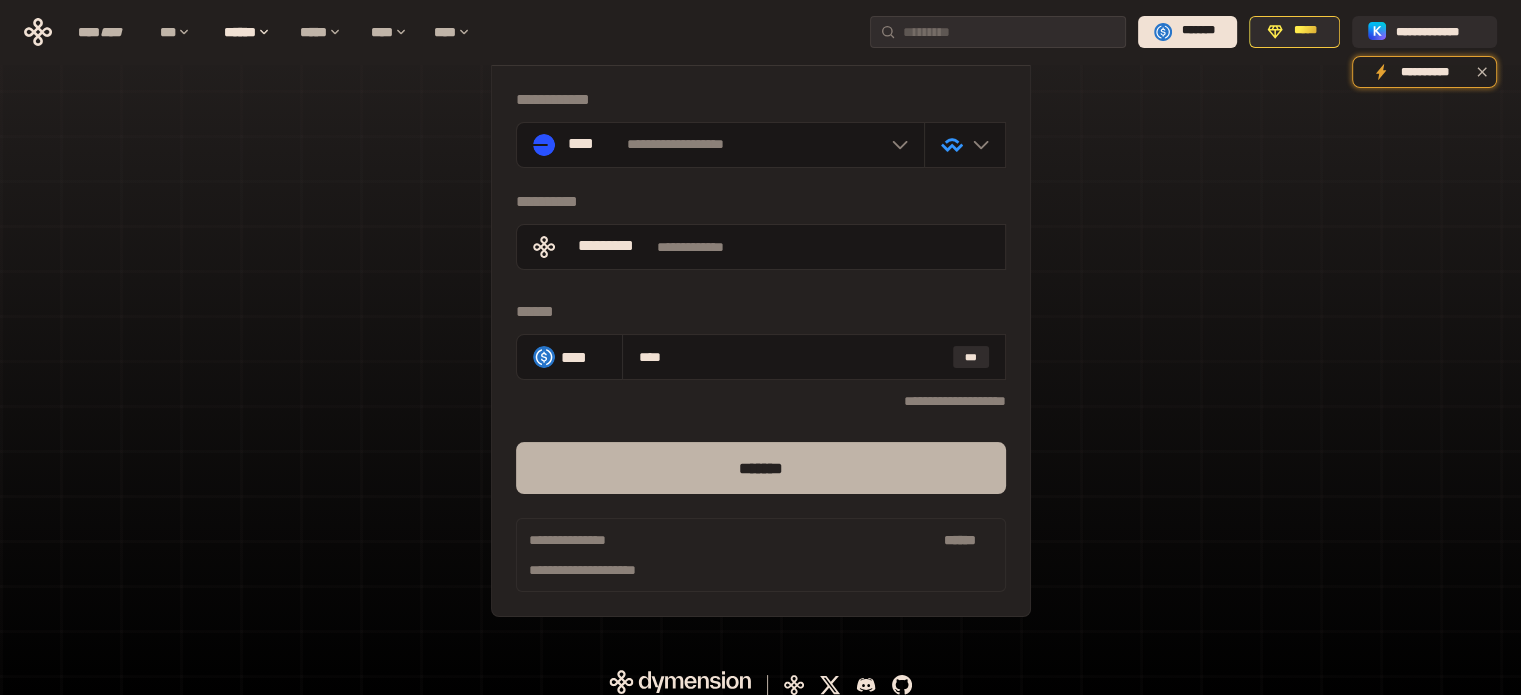 click on "*******" at bounding box center (761, 468) 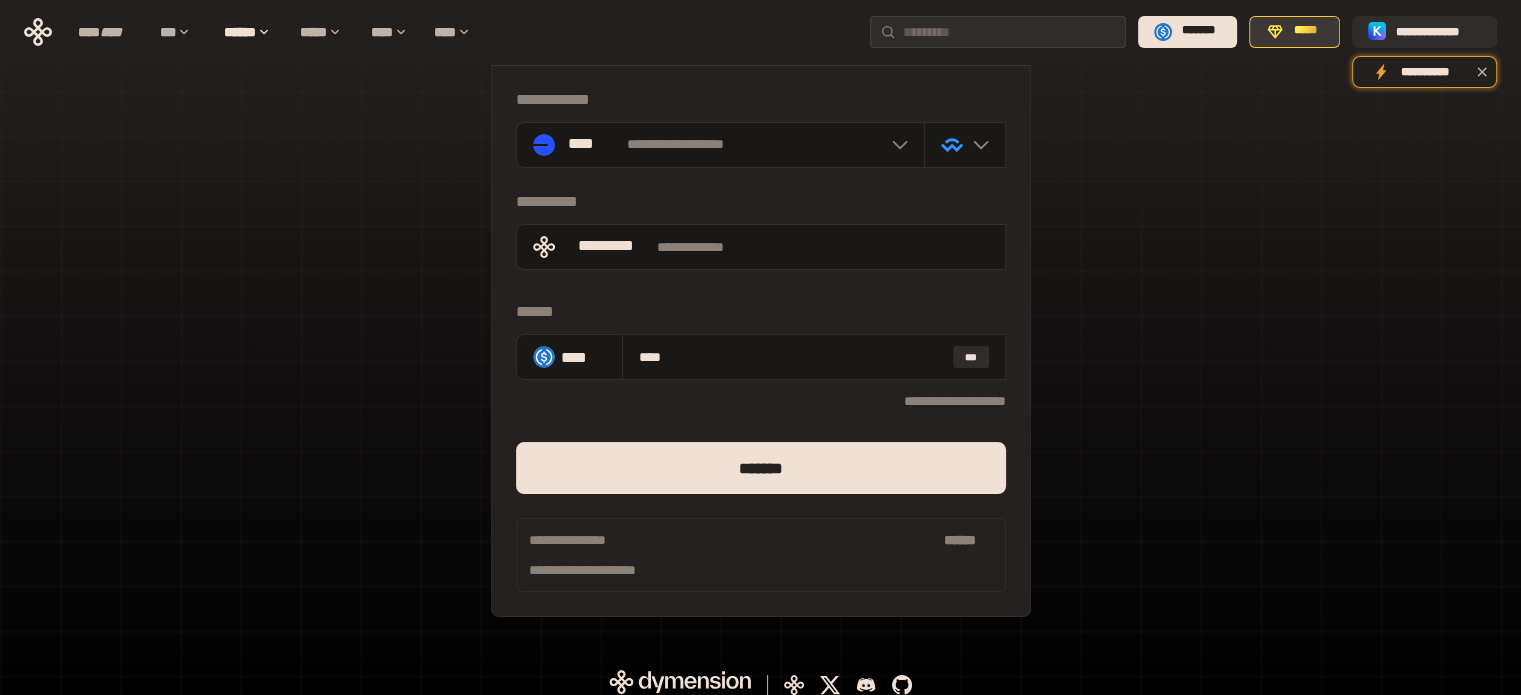 click 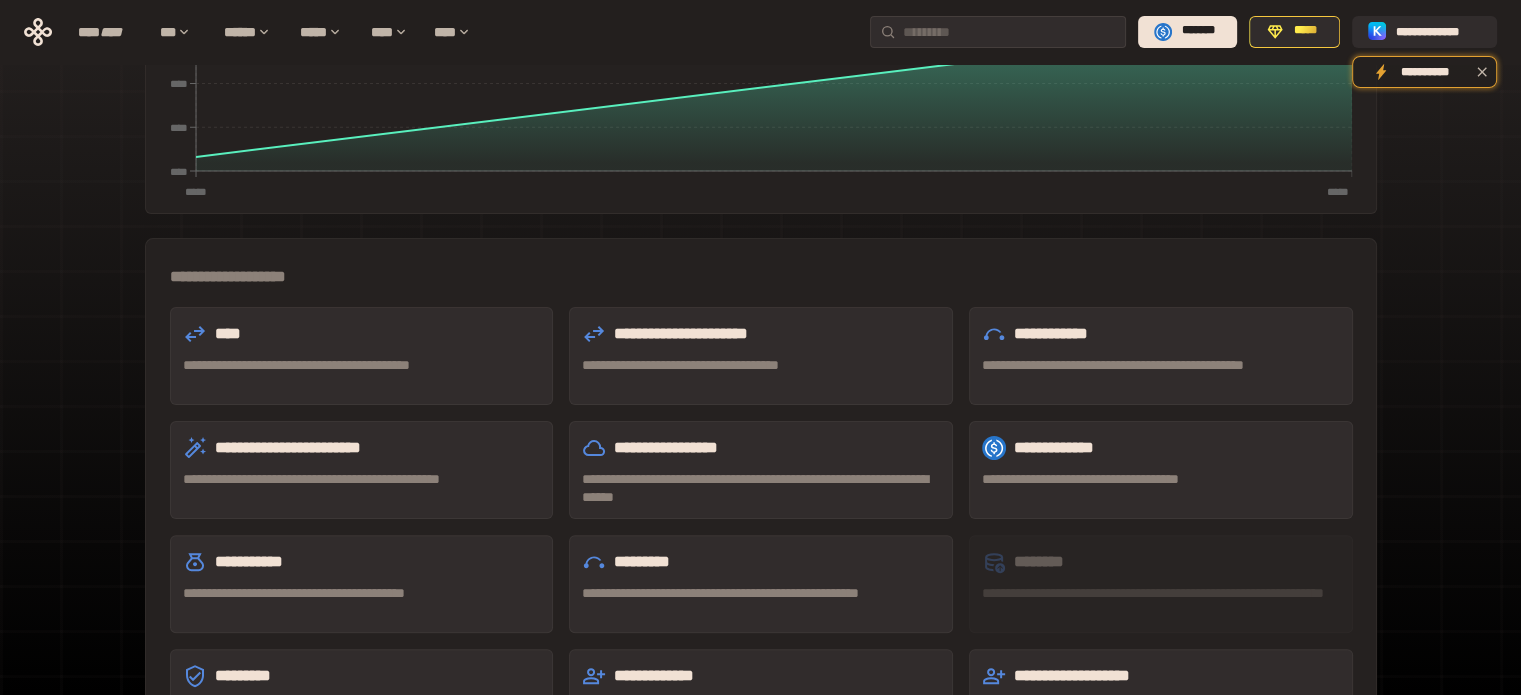 scroll, scrollTop: 429, scrollLeft: 0, axis: vertical 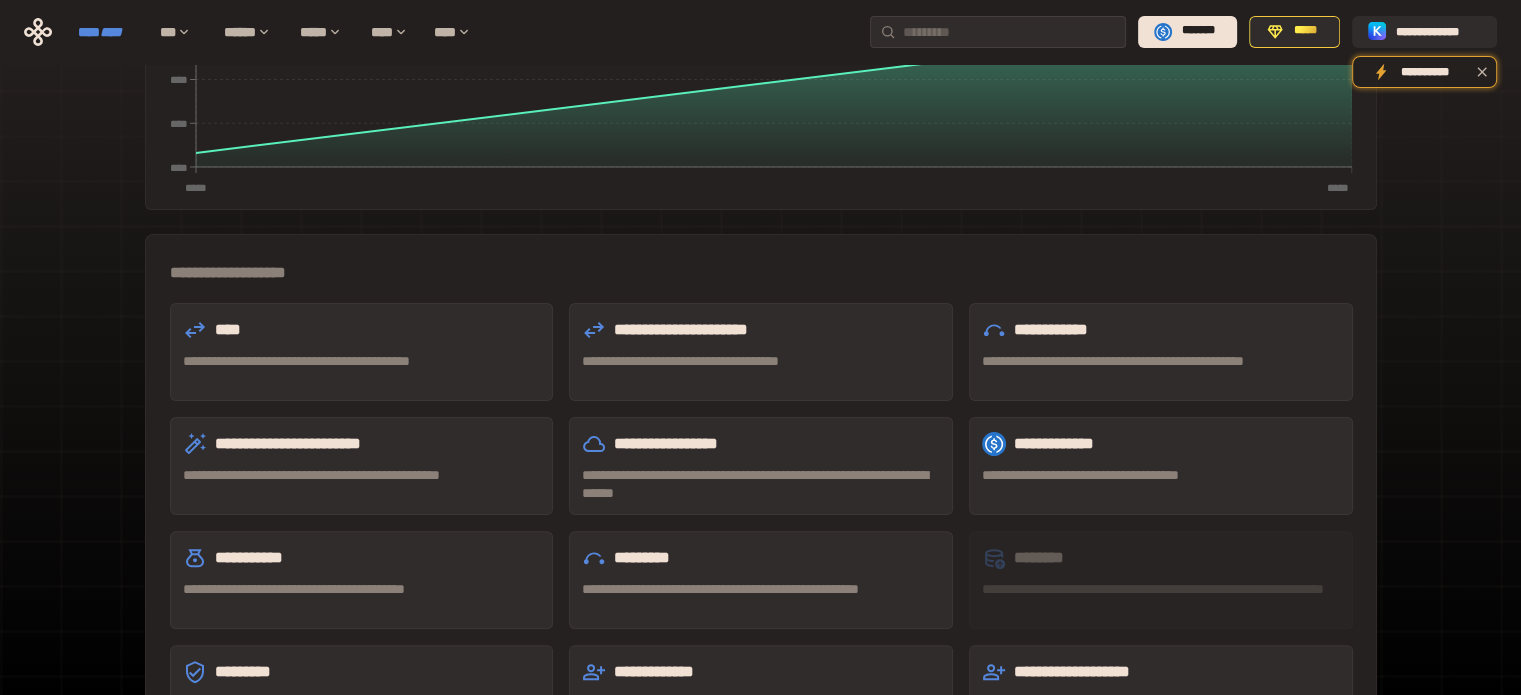 click on "**** ****" at bounding box center [109, 32] 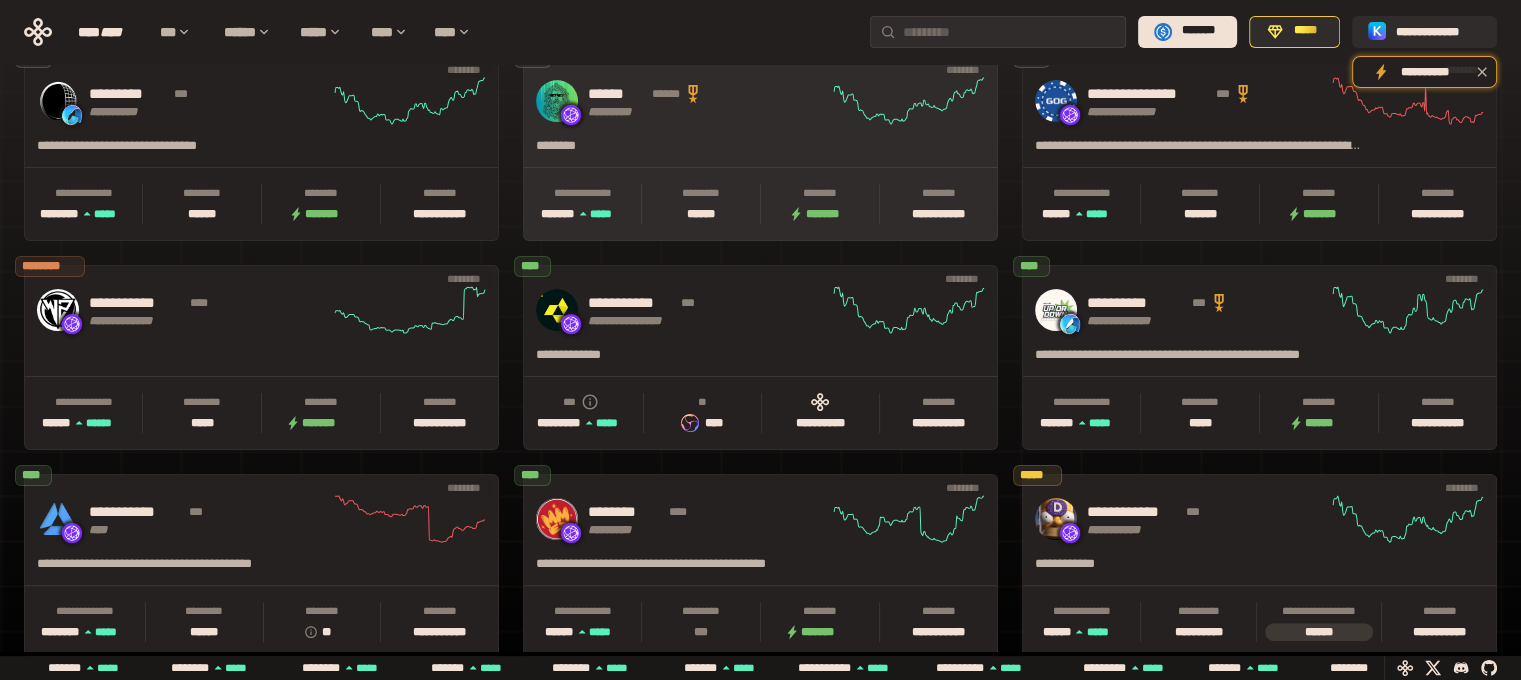 scroll, scrollTop: 0, scrollLeft: 436, axis: horizontal 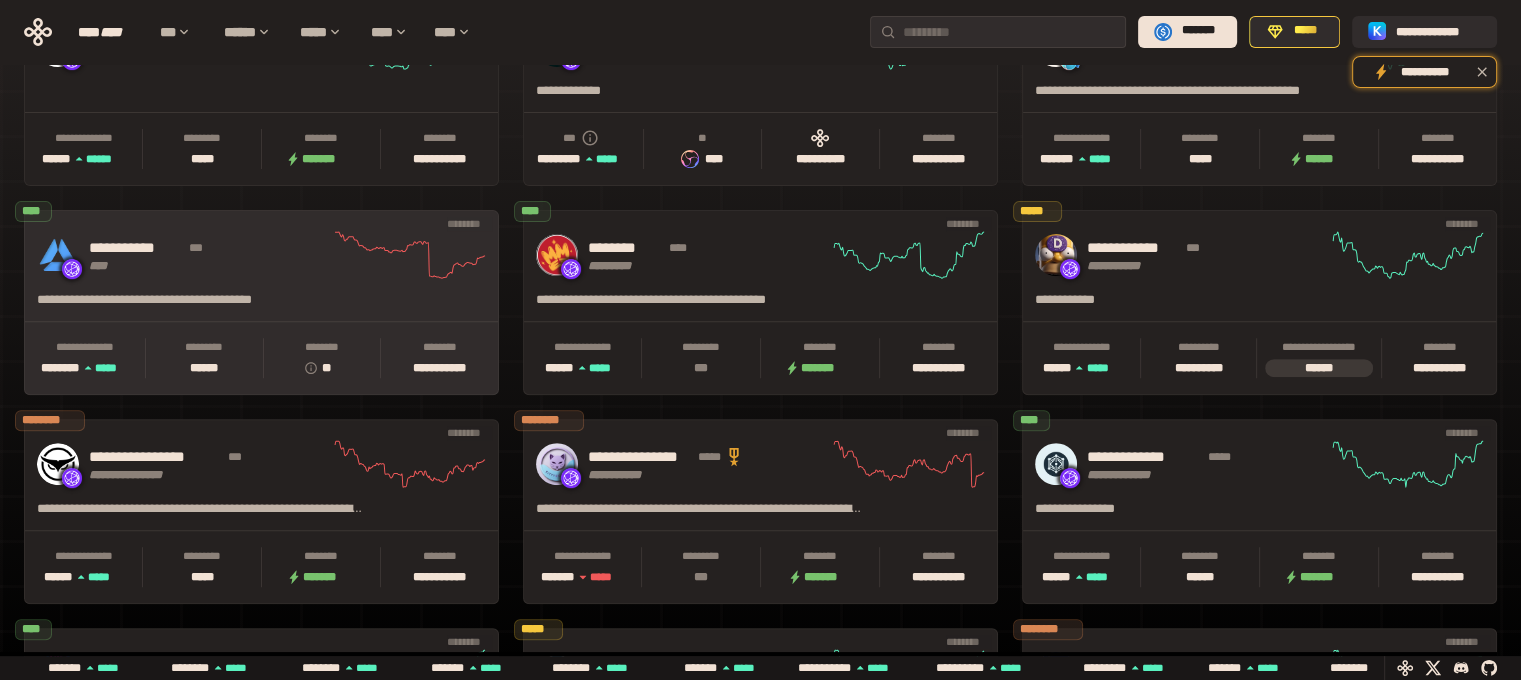 click on "**********" at bounding box center [261, 255] 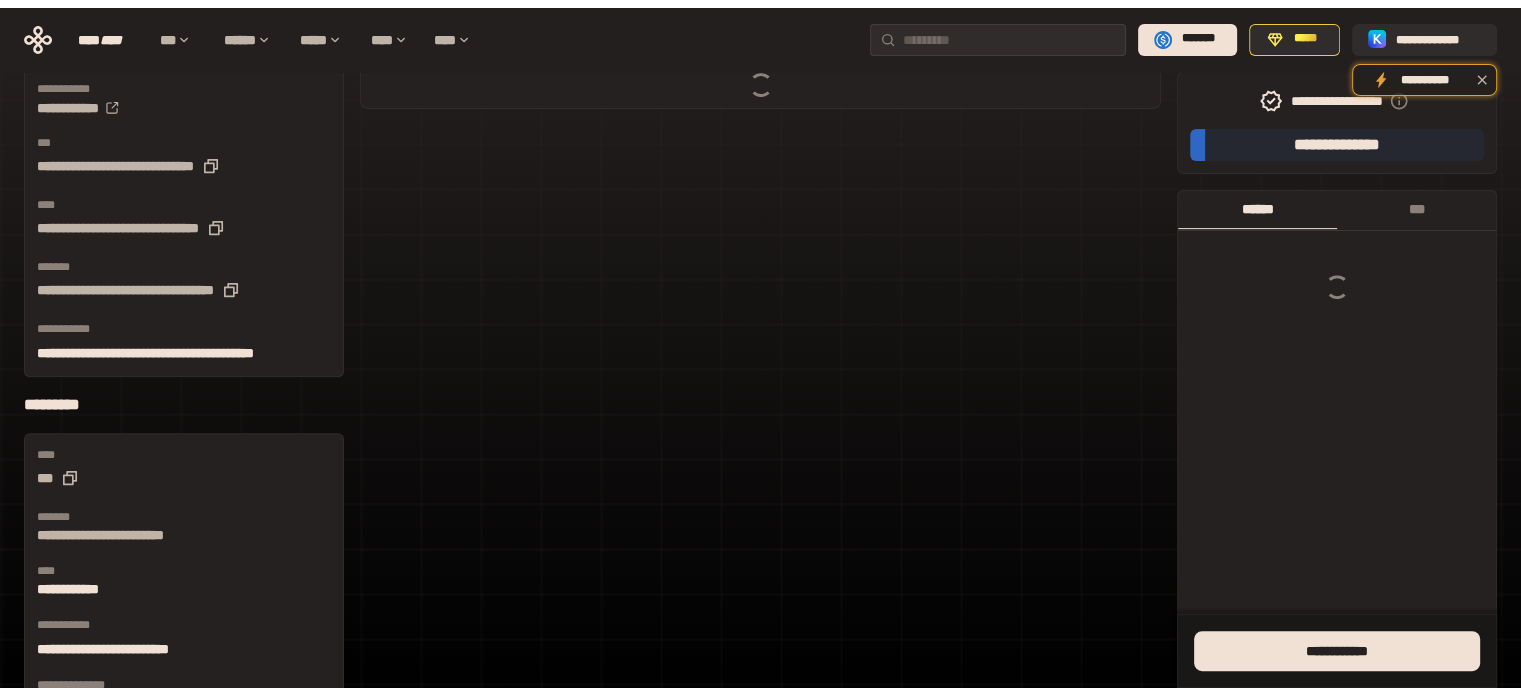 scroll, scrollTop: 0, scrollLeft: 0, axis: both 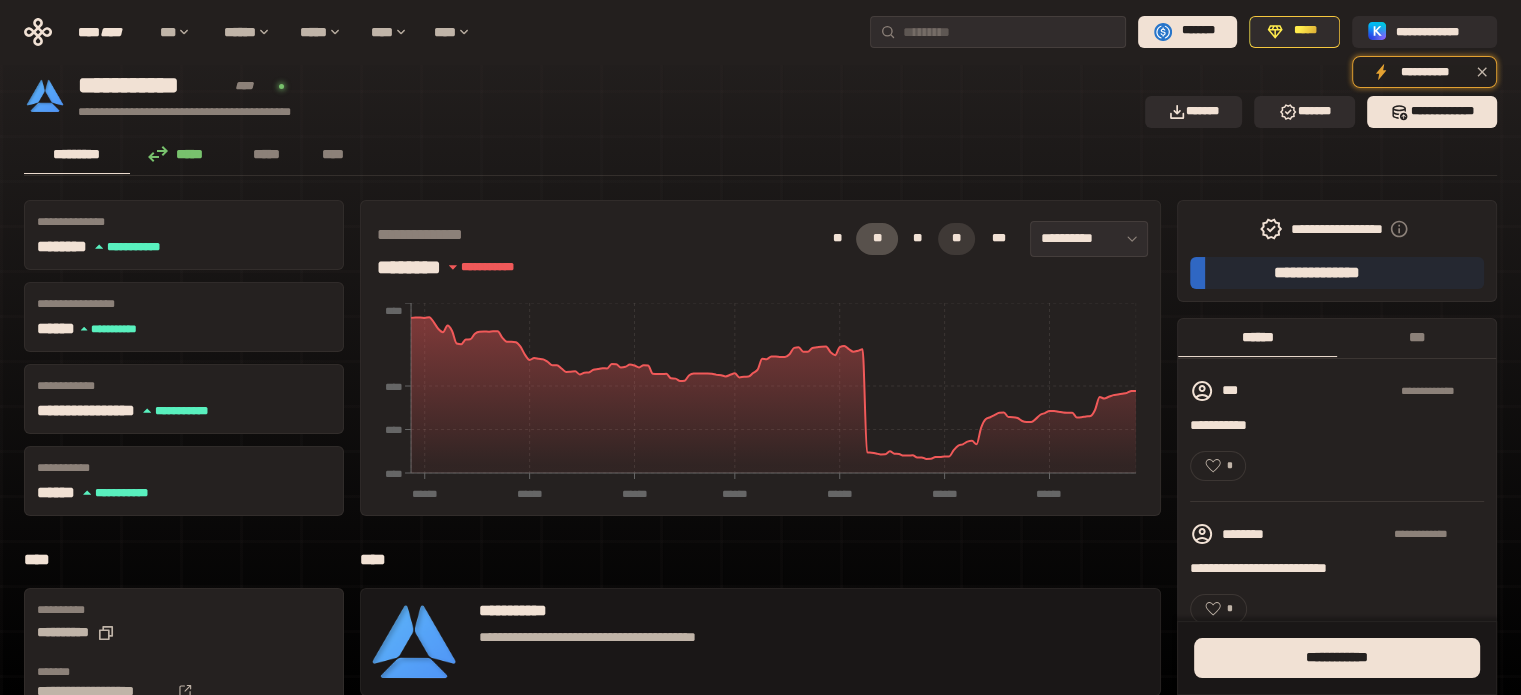 click on "**" at bounding box center (957, 239) 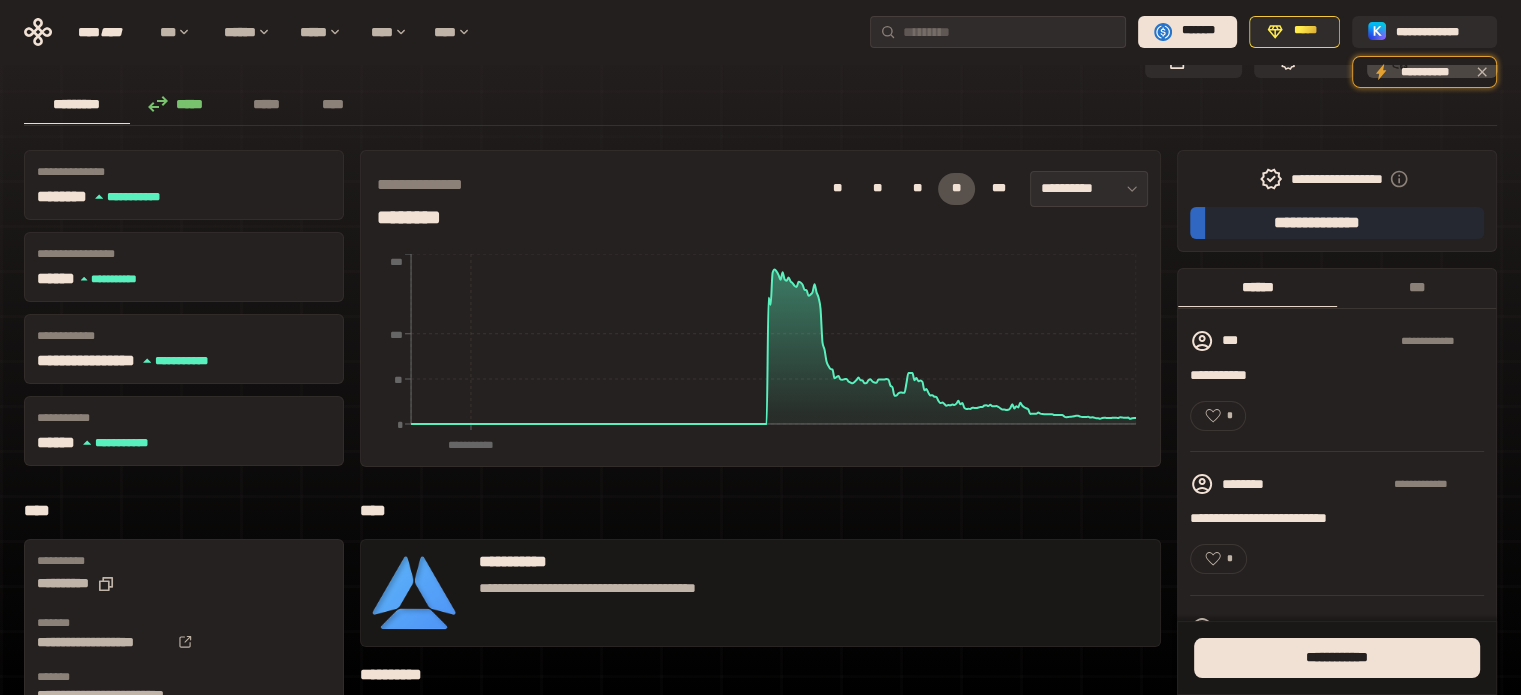 scroll, scrollTop: 333, scrollLeft: 0, axis: vertical 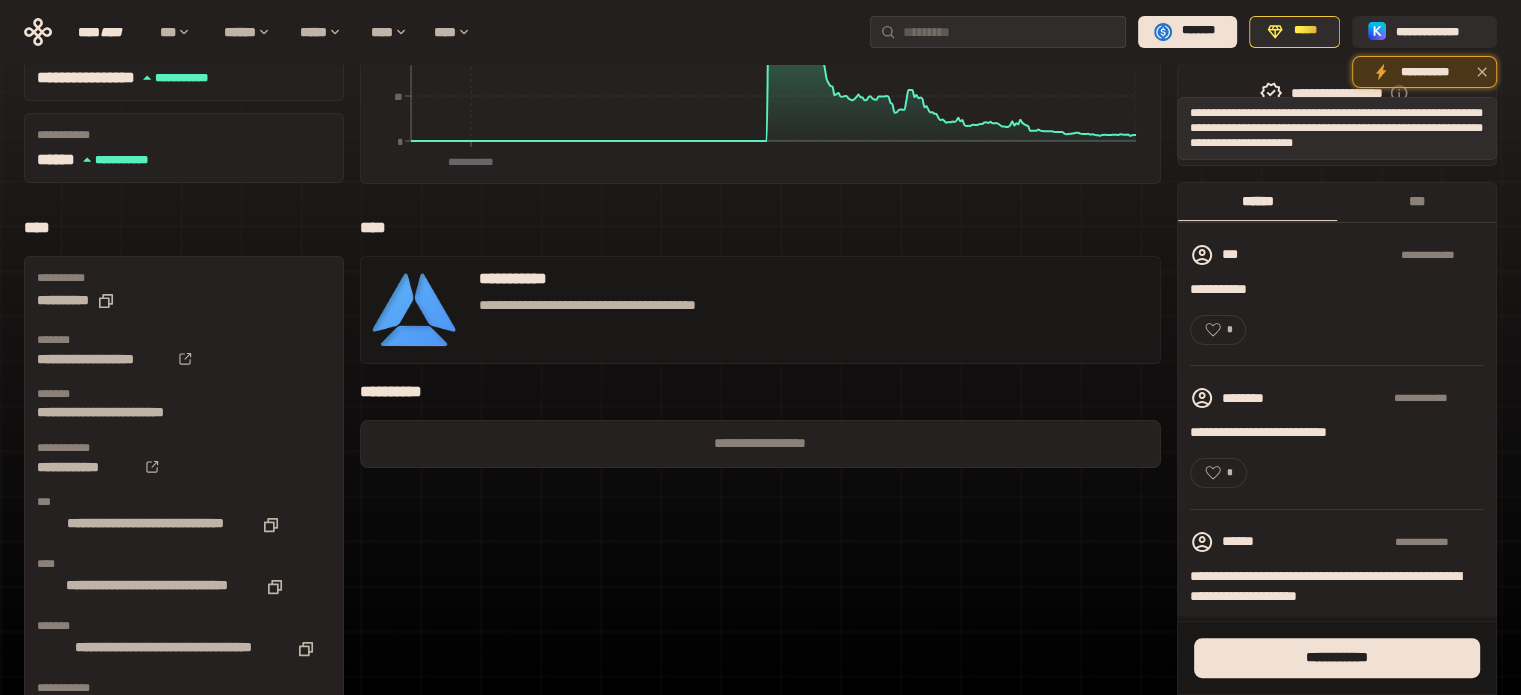 click at bounding box center [1482, 72] 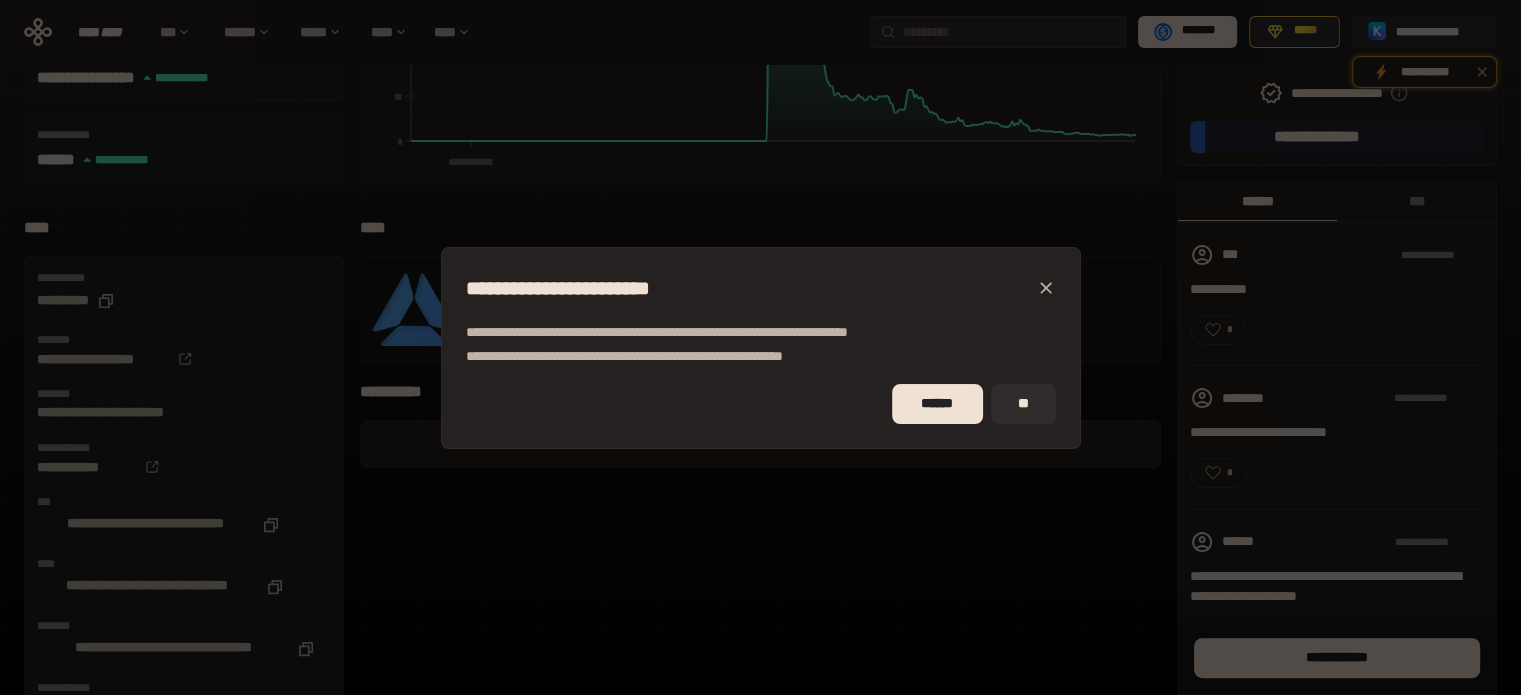 click on "**********" at bounding box center [761, 288] 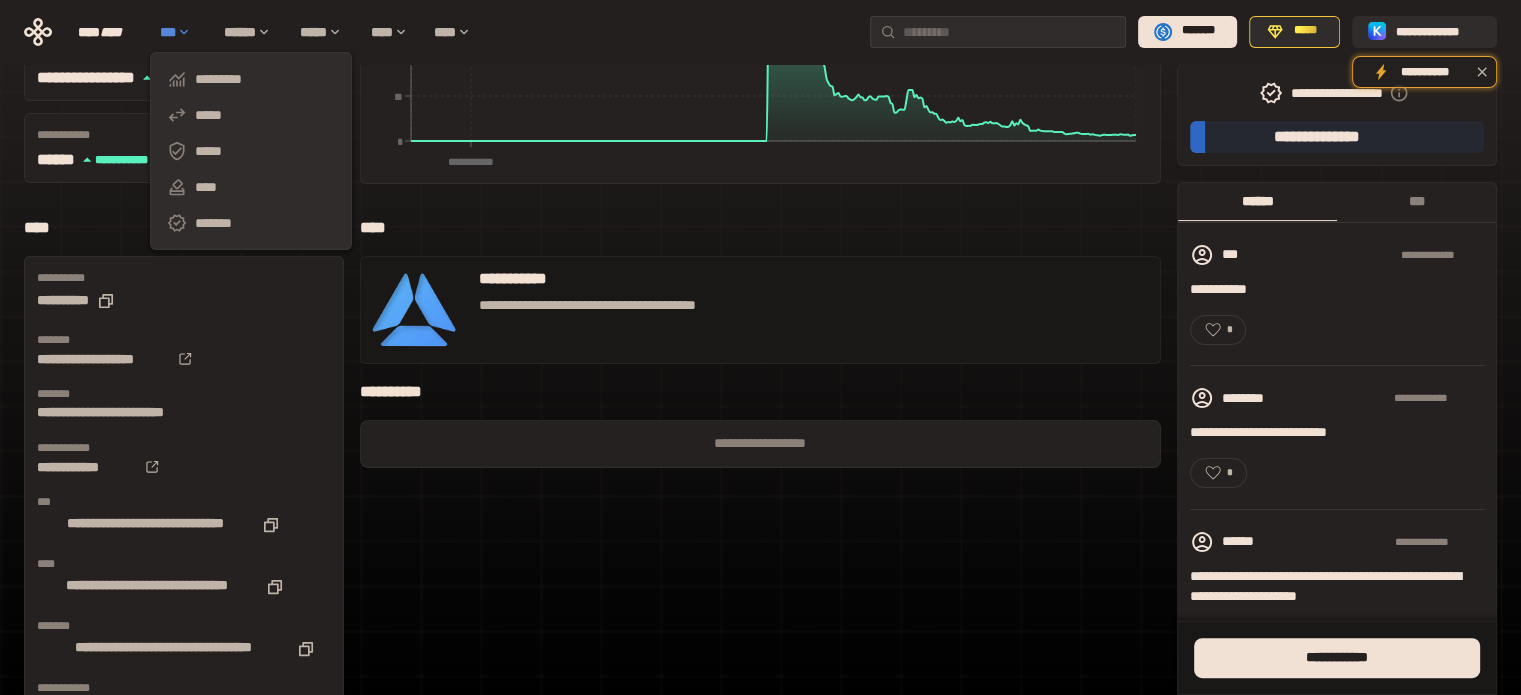 click on "***" at bounding box center (182, 32) 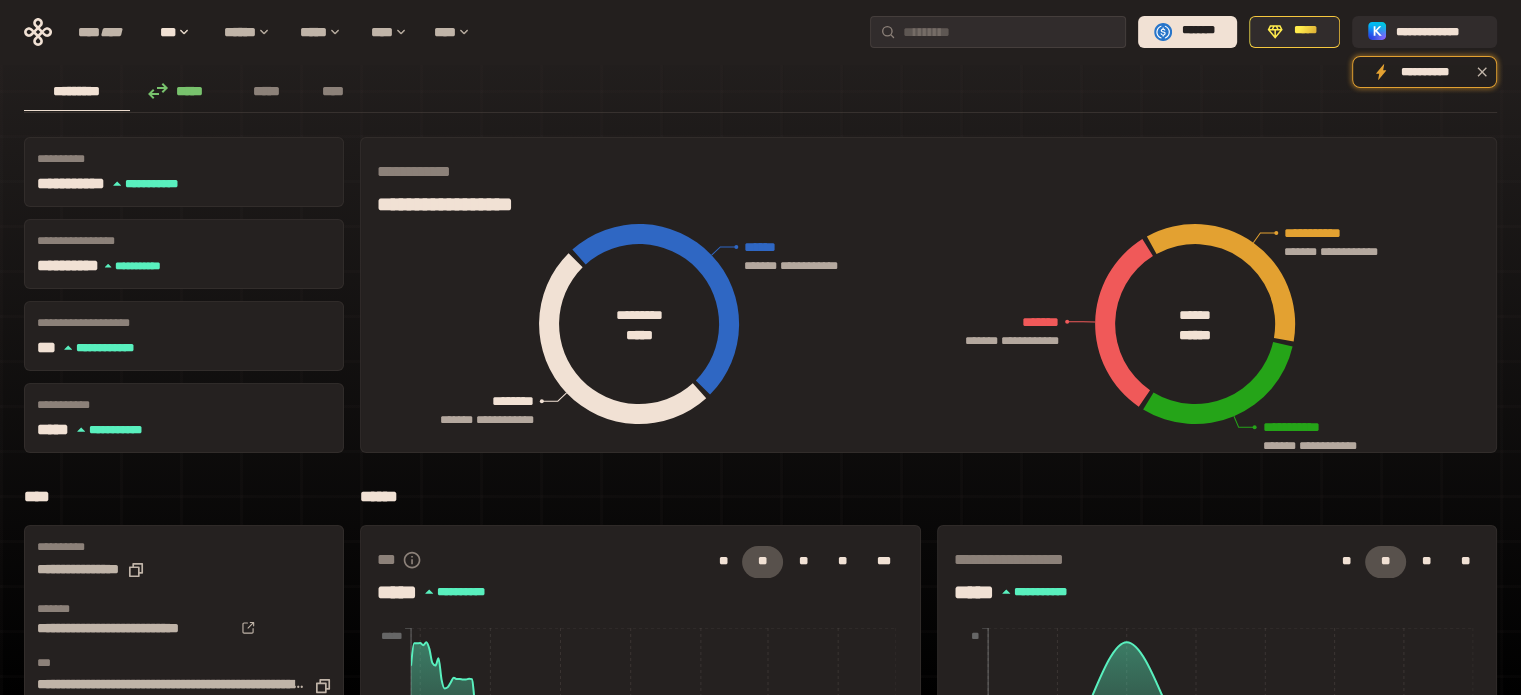 scroll, scrollTop: 0, scrollLeft: 0, axis: both 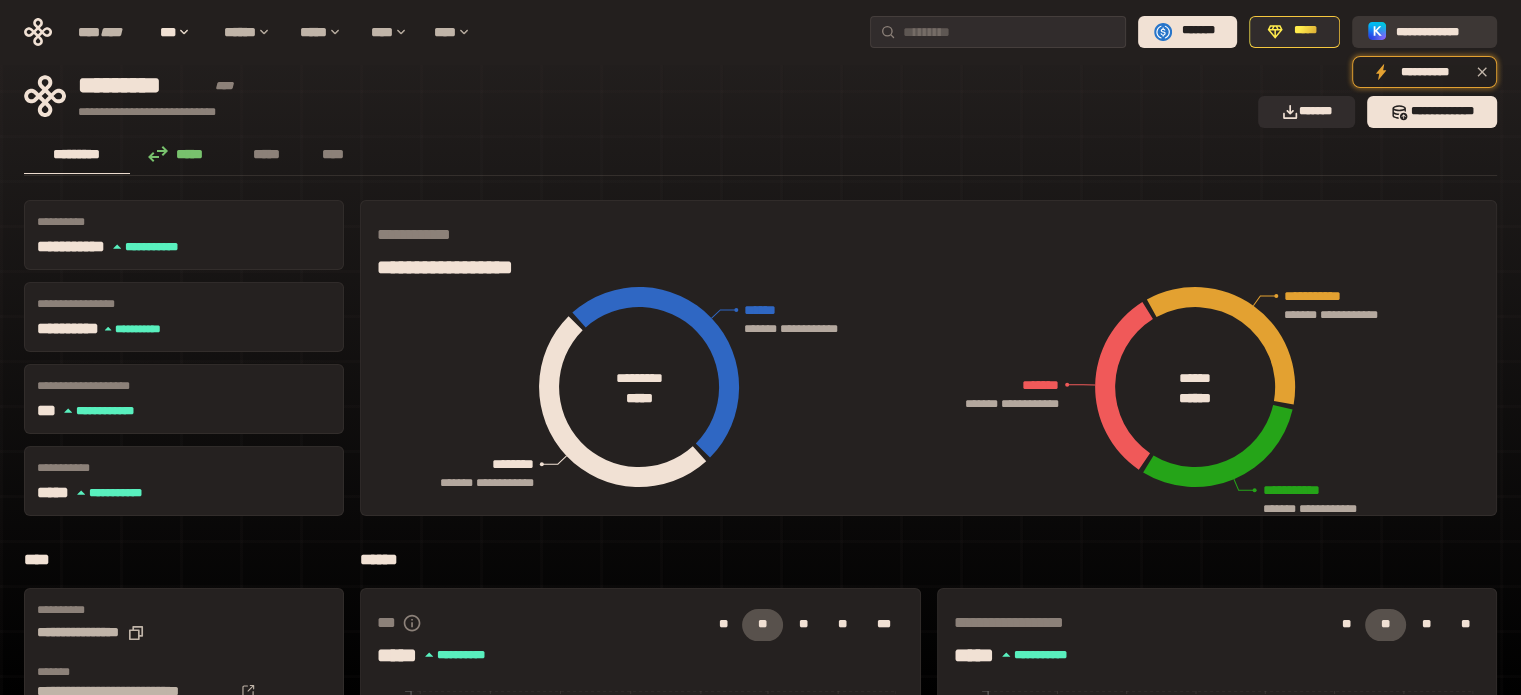 click on "**********" at bounding box center [1438, 31] 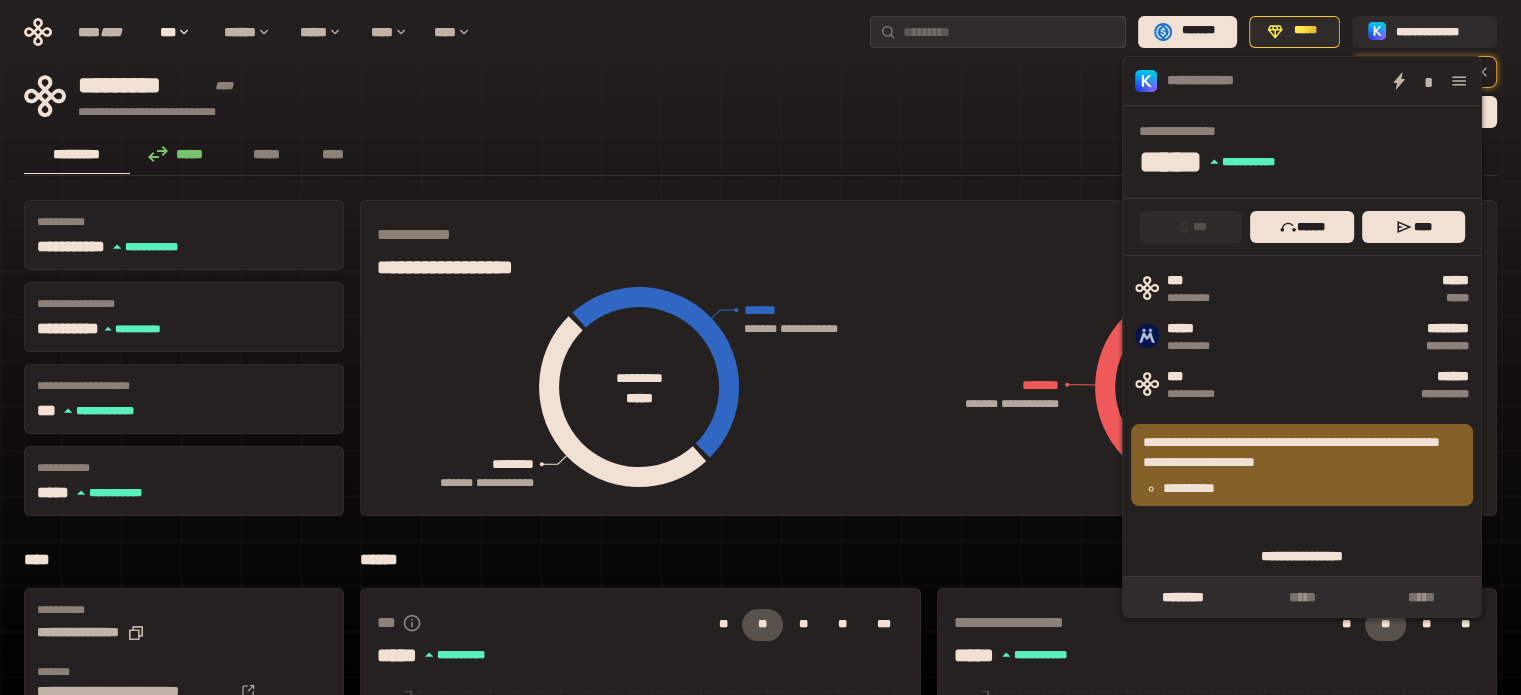 click on "**********" at bounding box center (1302, 556) 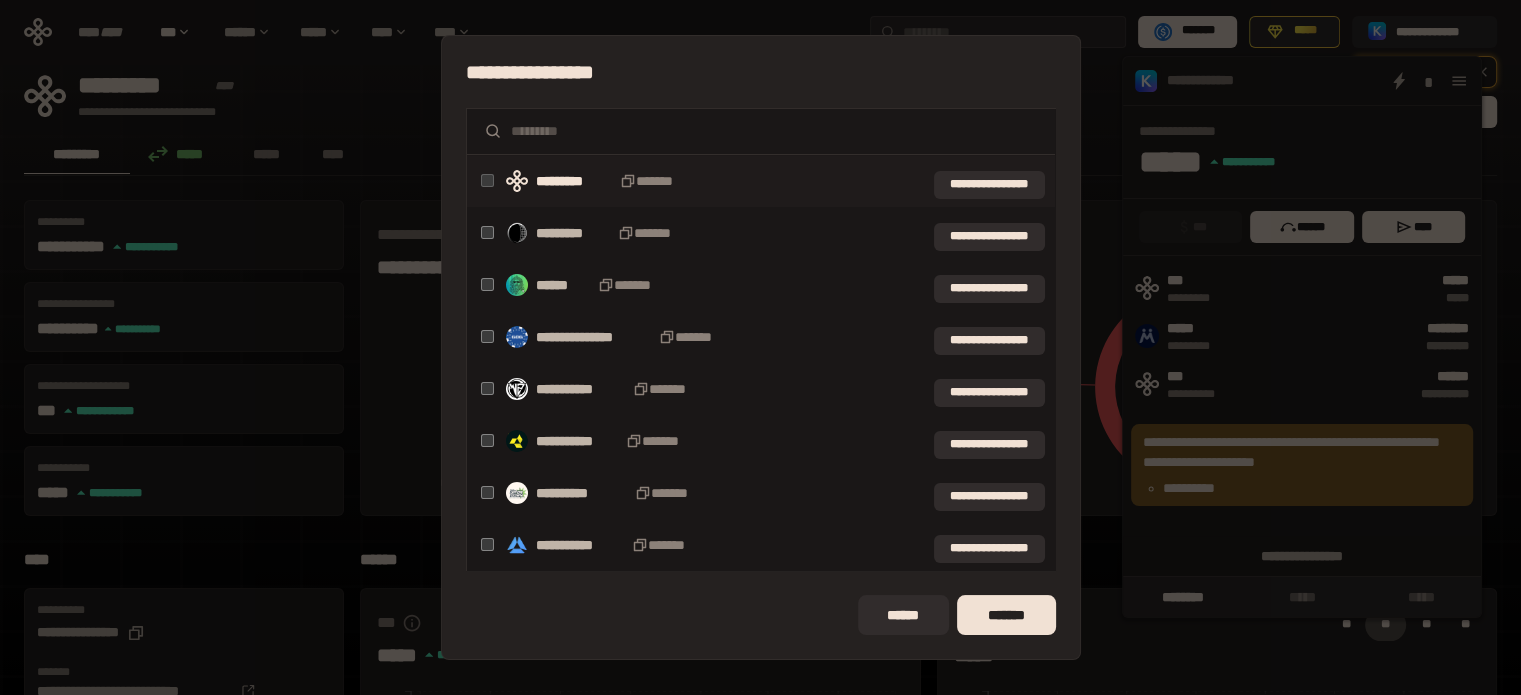 click on "**********" at bounding box center (760, 347) 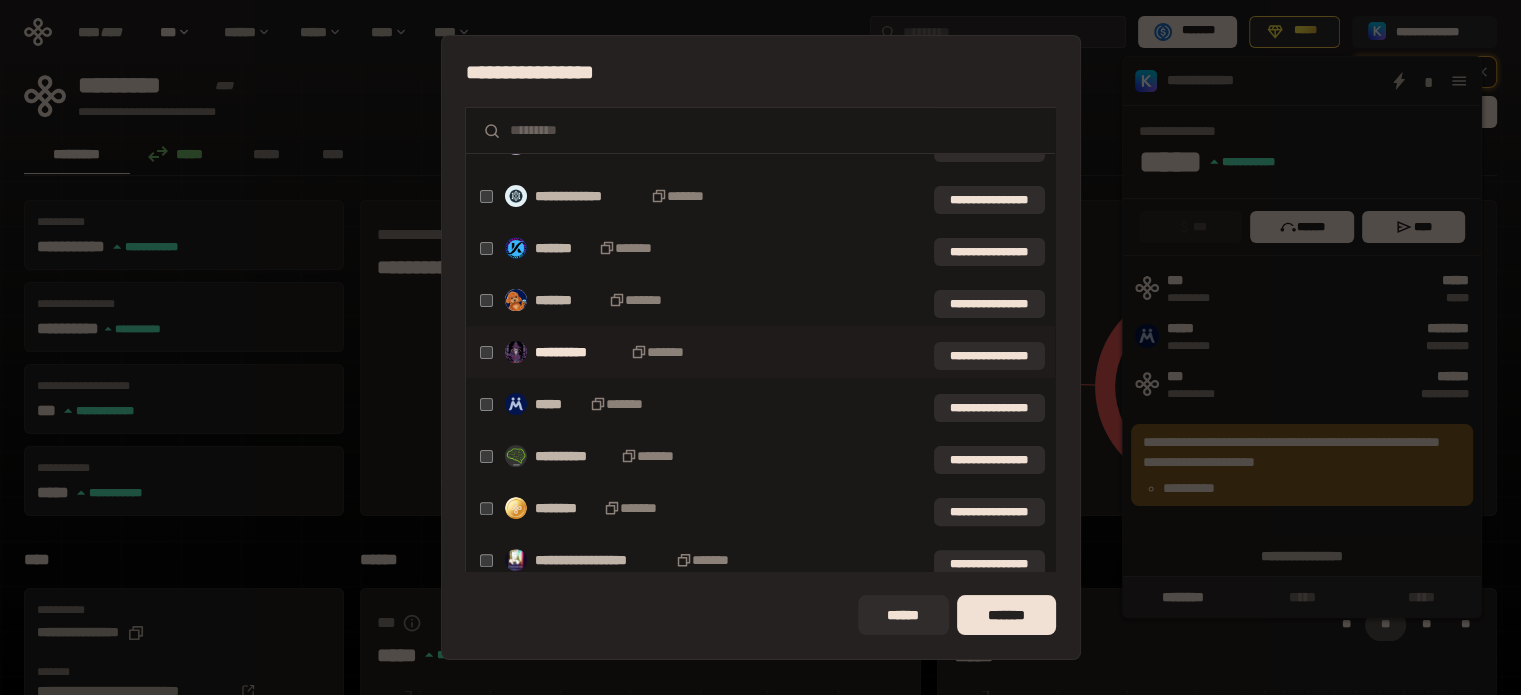 scroll, scrollTop: 607, scrollLeft: 0, axis: vertical 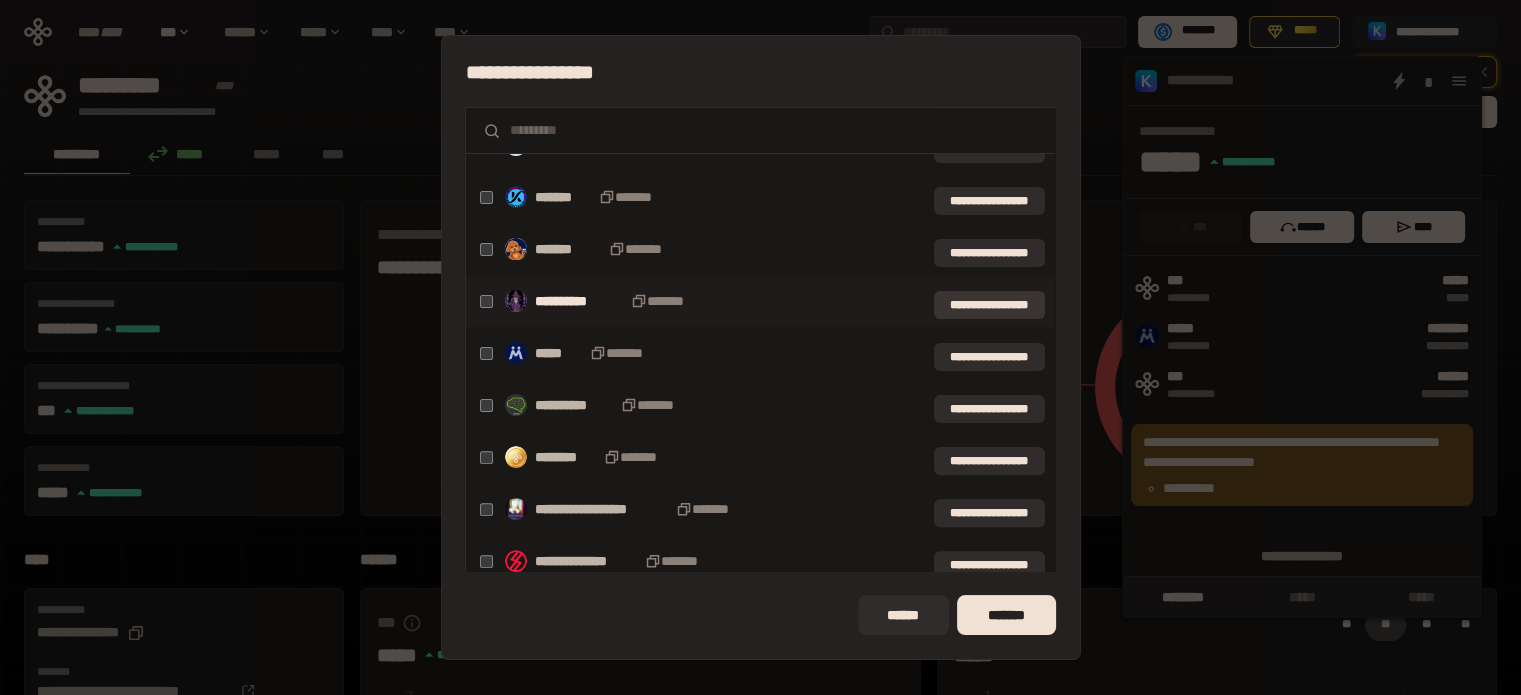 click on "**********" at bounding box center [989, 305] 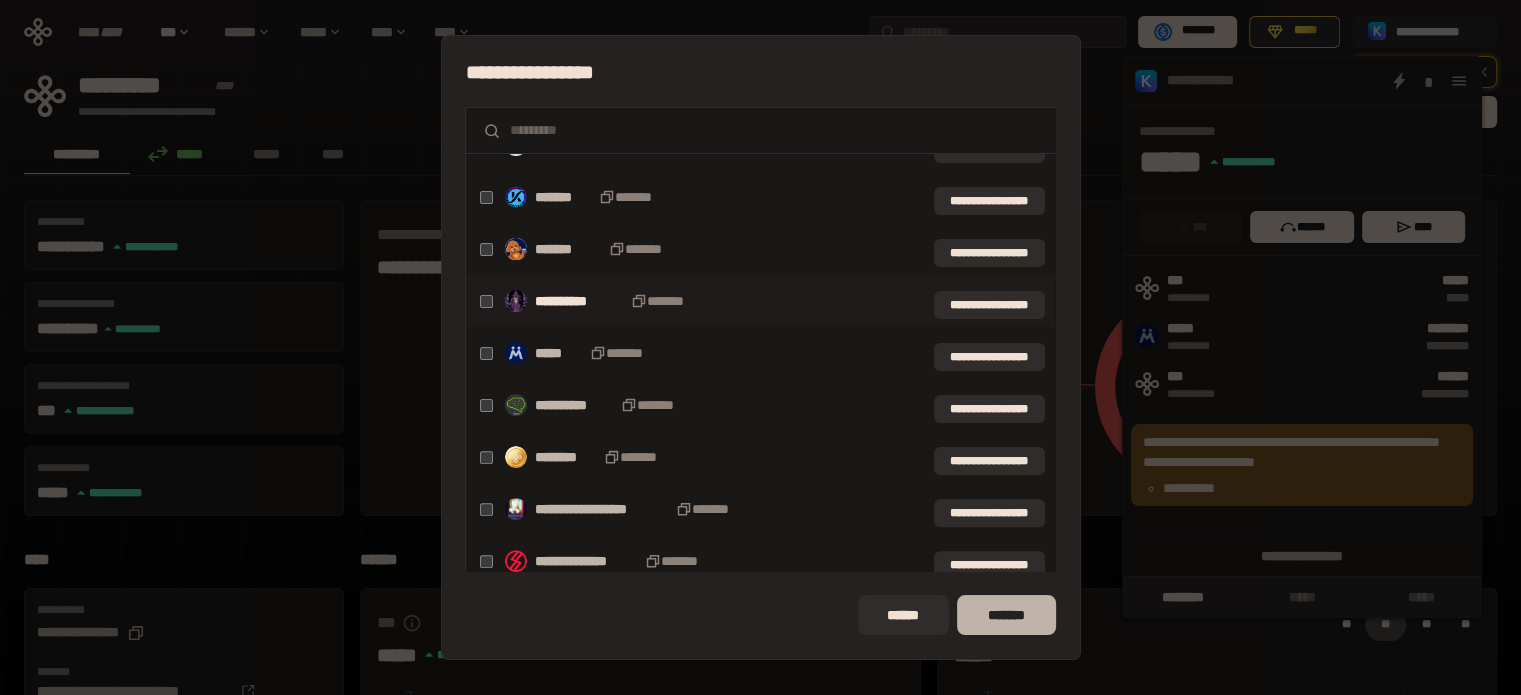 click on "*******" at bounding box center [1006, 615] 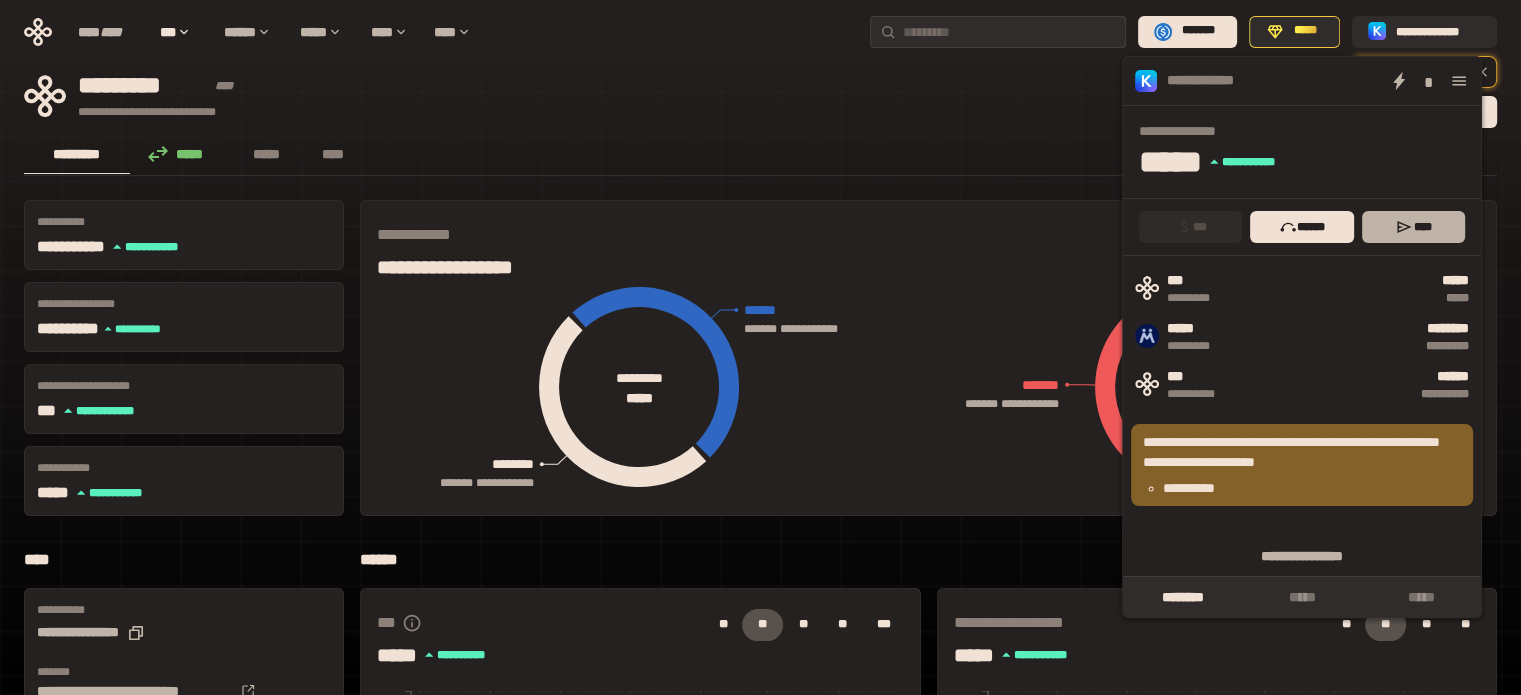 click 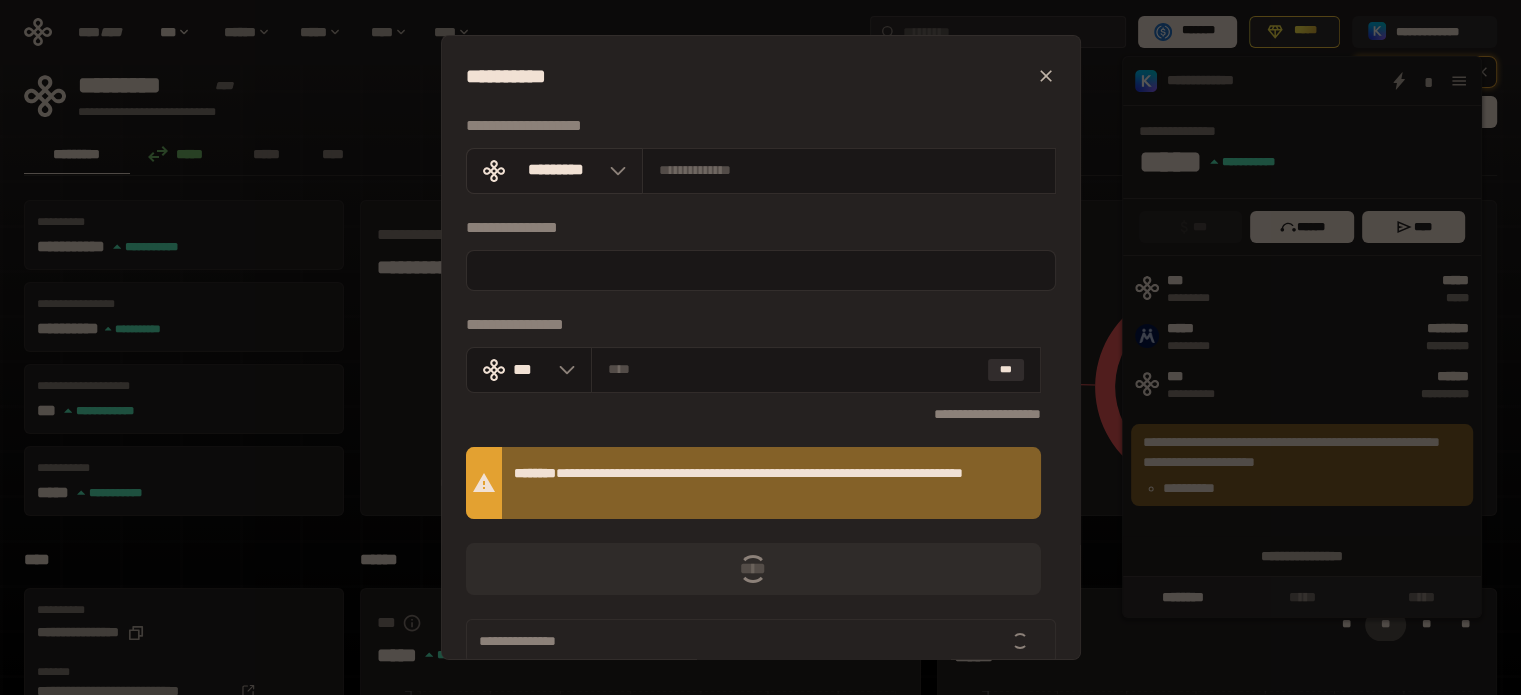 click on "*********" at bounding box center [556, 170] 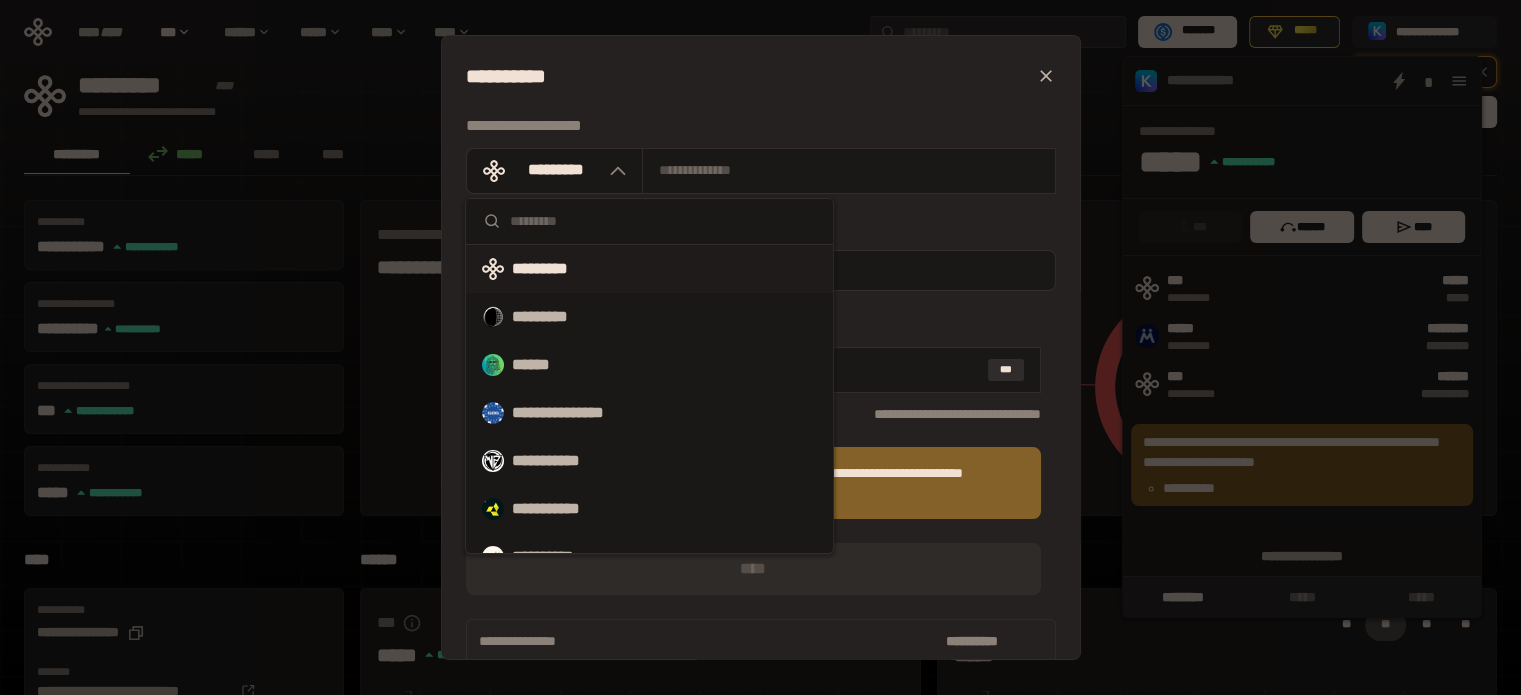 click 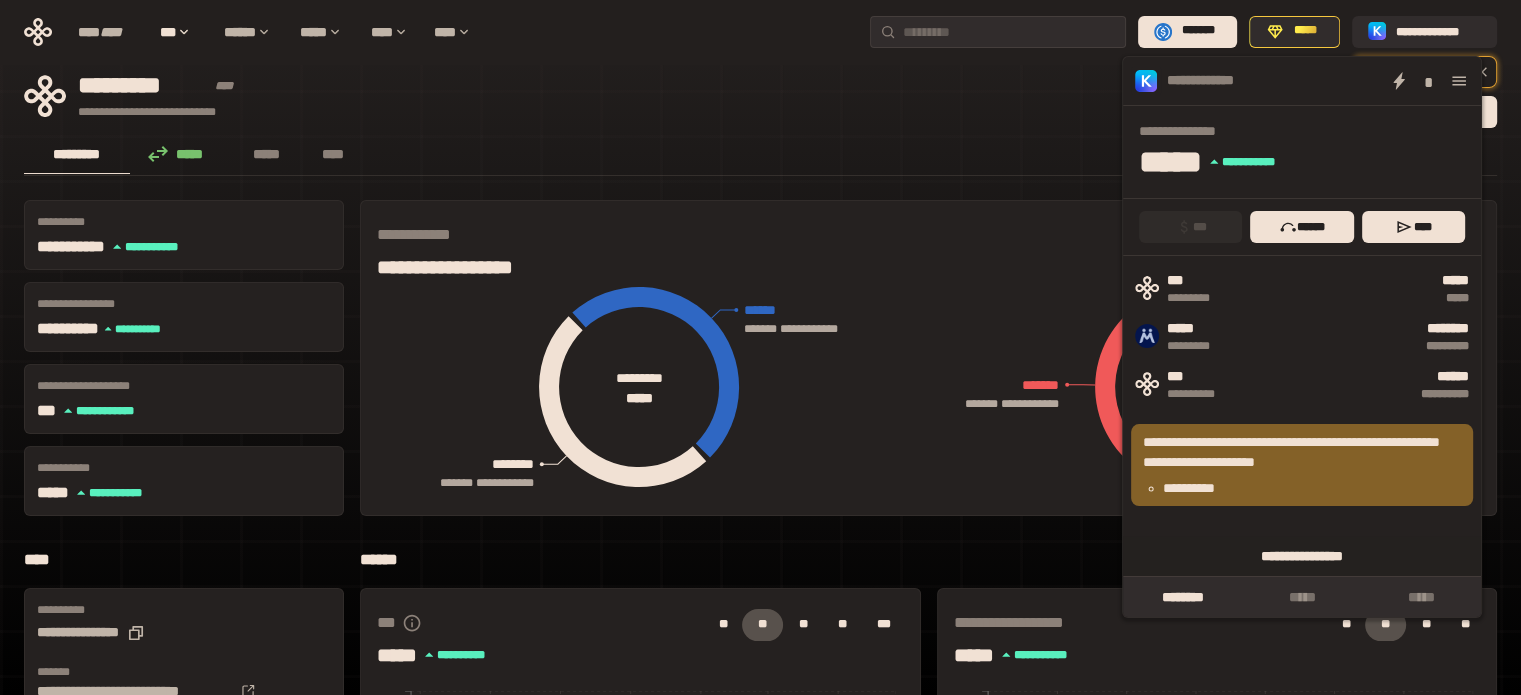 click on "**********" at bounding box center [1302, 556] 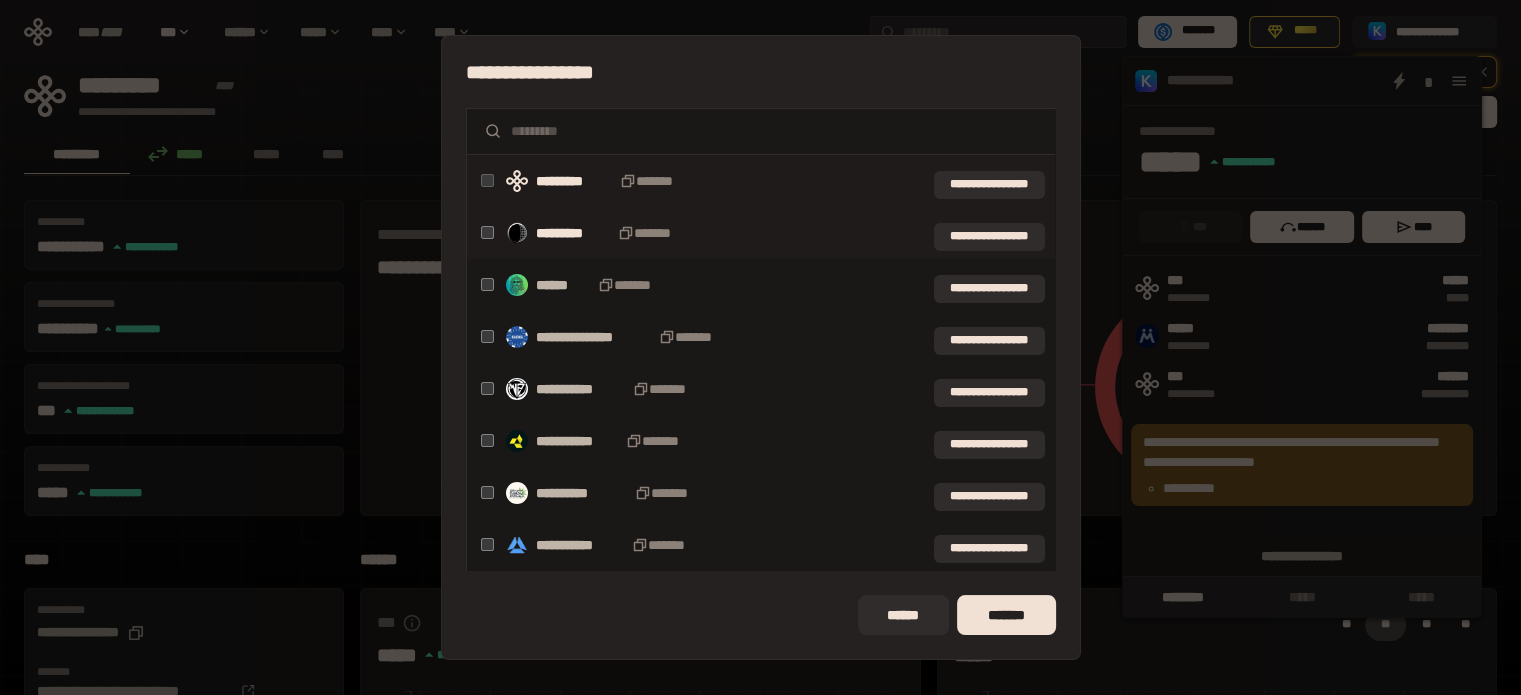 click on "**********" at bounding box center (761, 233) 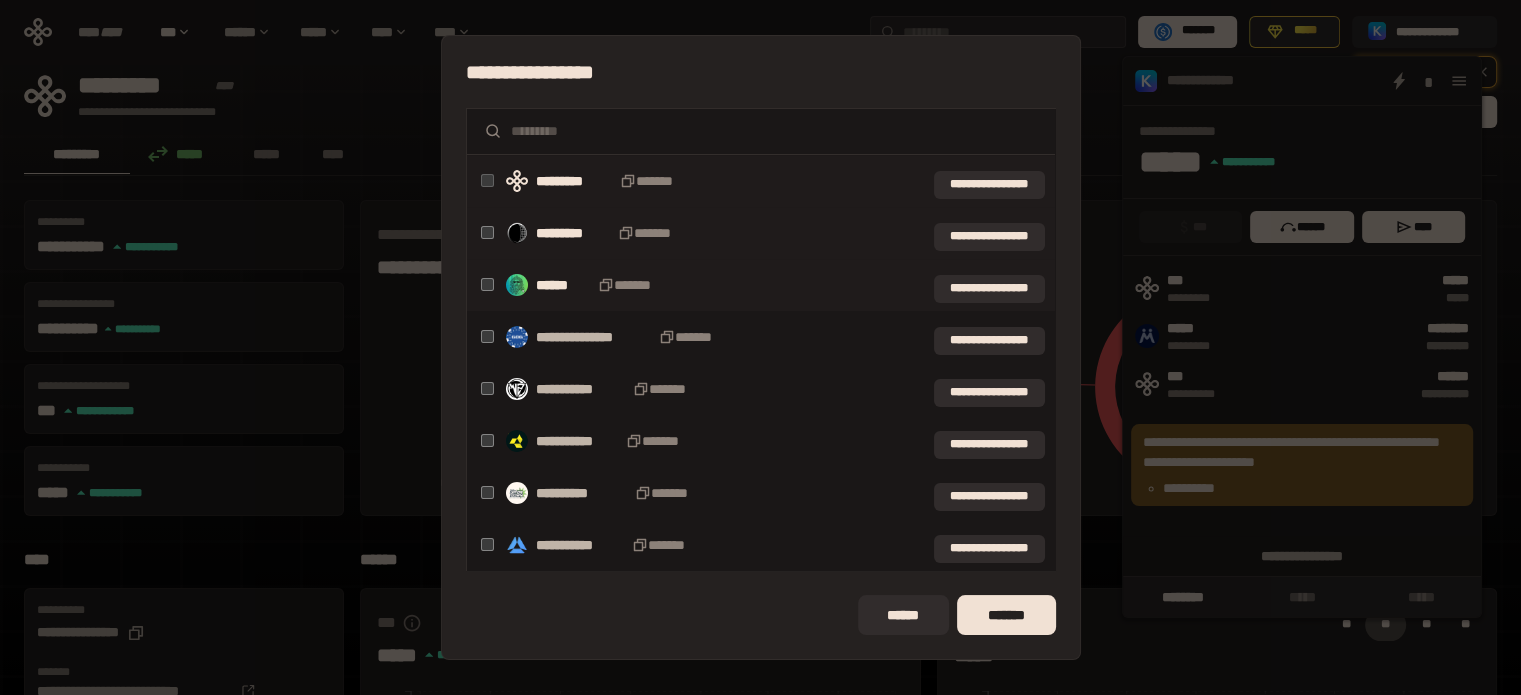 click on "**********" at bounding box center [761, 285] 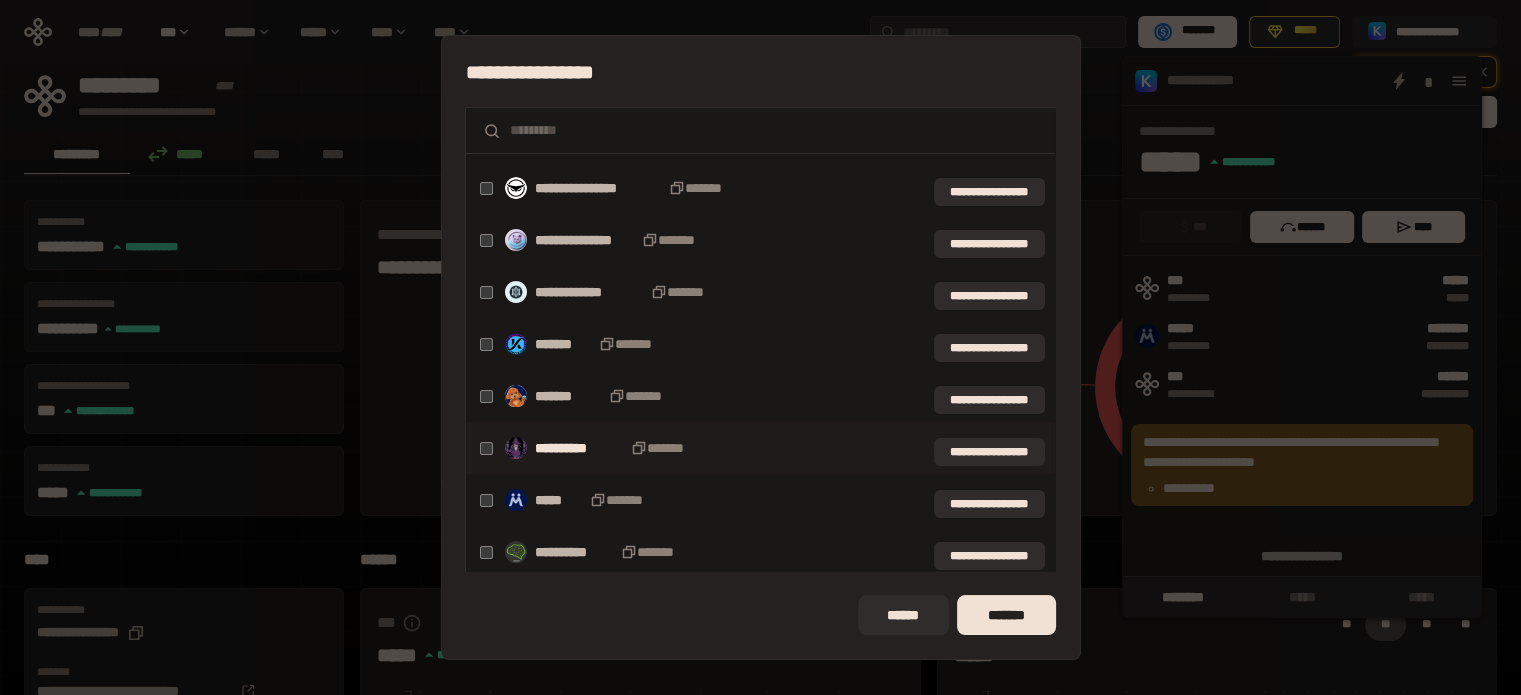scroll, scrollTop: 467, scrollLeft: 0, axis: vertical 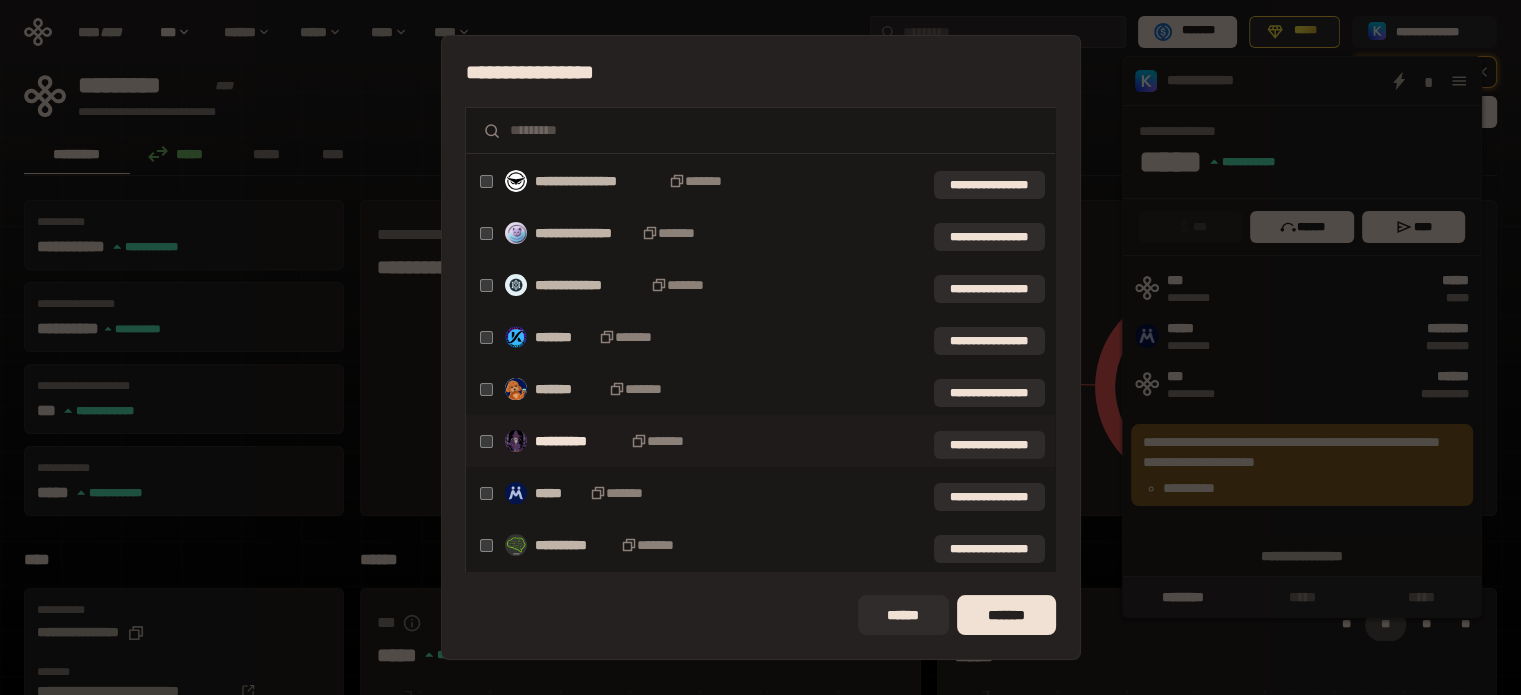 click on "**********" at bounding box center (760, 441) 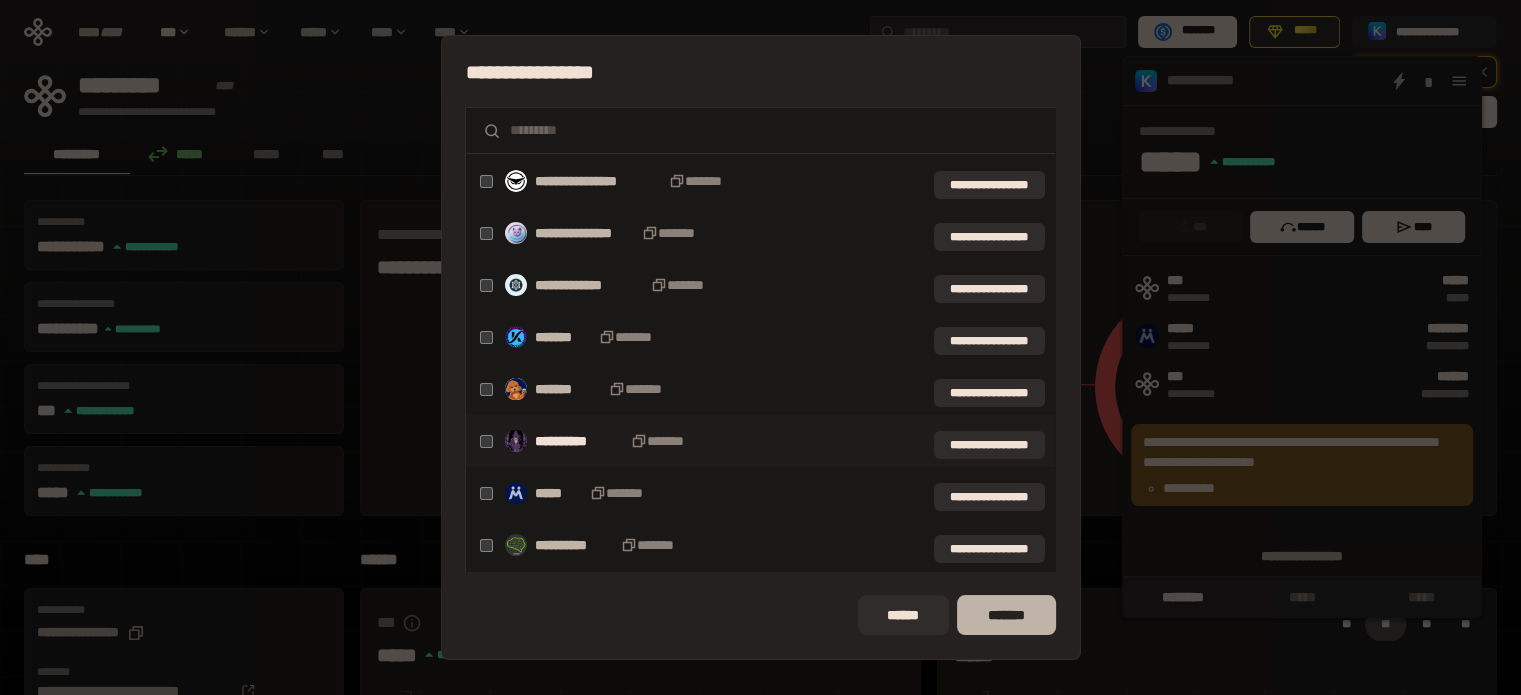 click on "*******" at bounding box center (1006, 615) 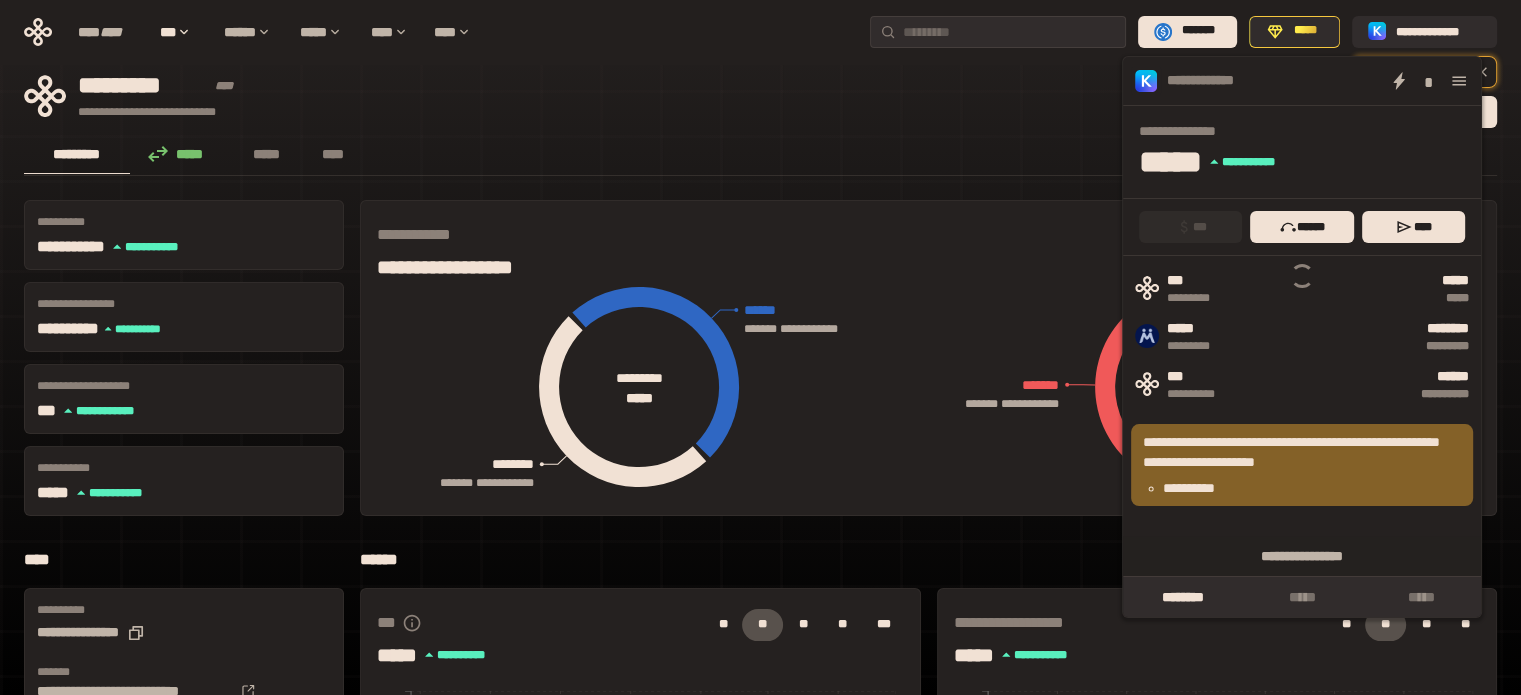 click on "**********" at bounding box center (1312, 488) 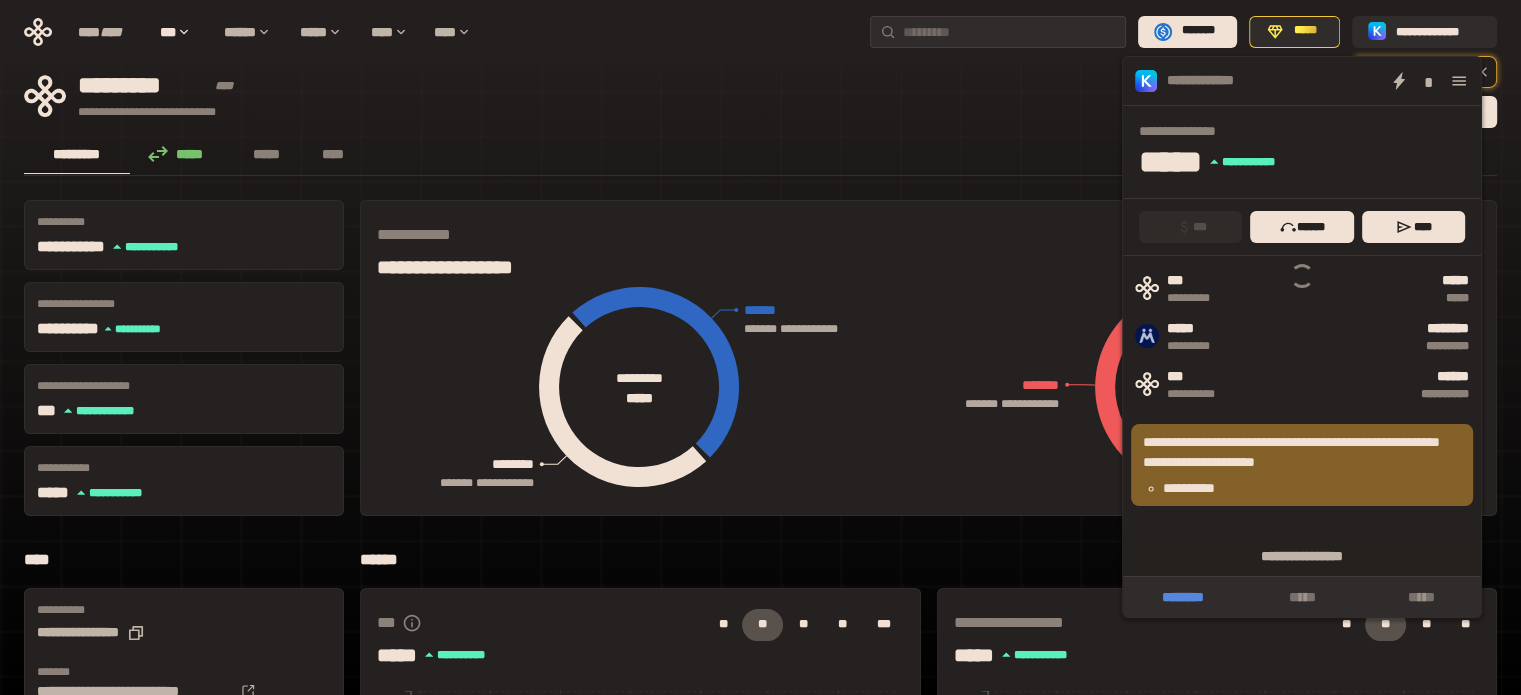 click on "********" at bounding box center (1182, 597) 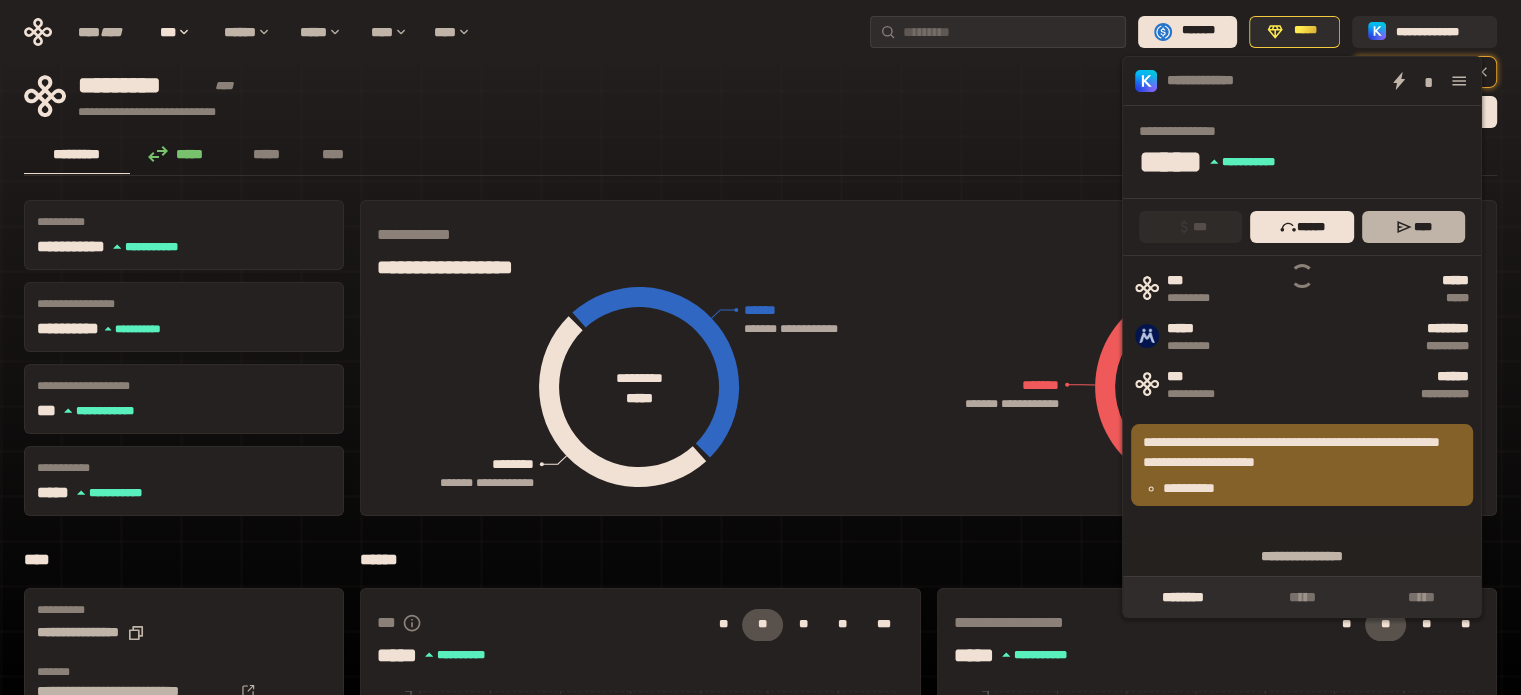 click on "****" at bounding box center [1413, 227] 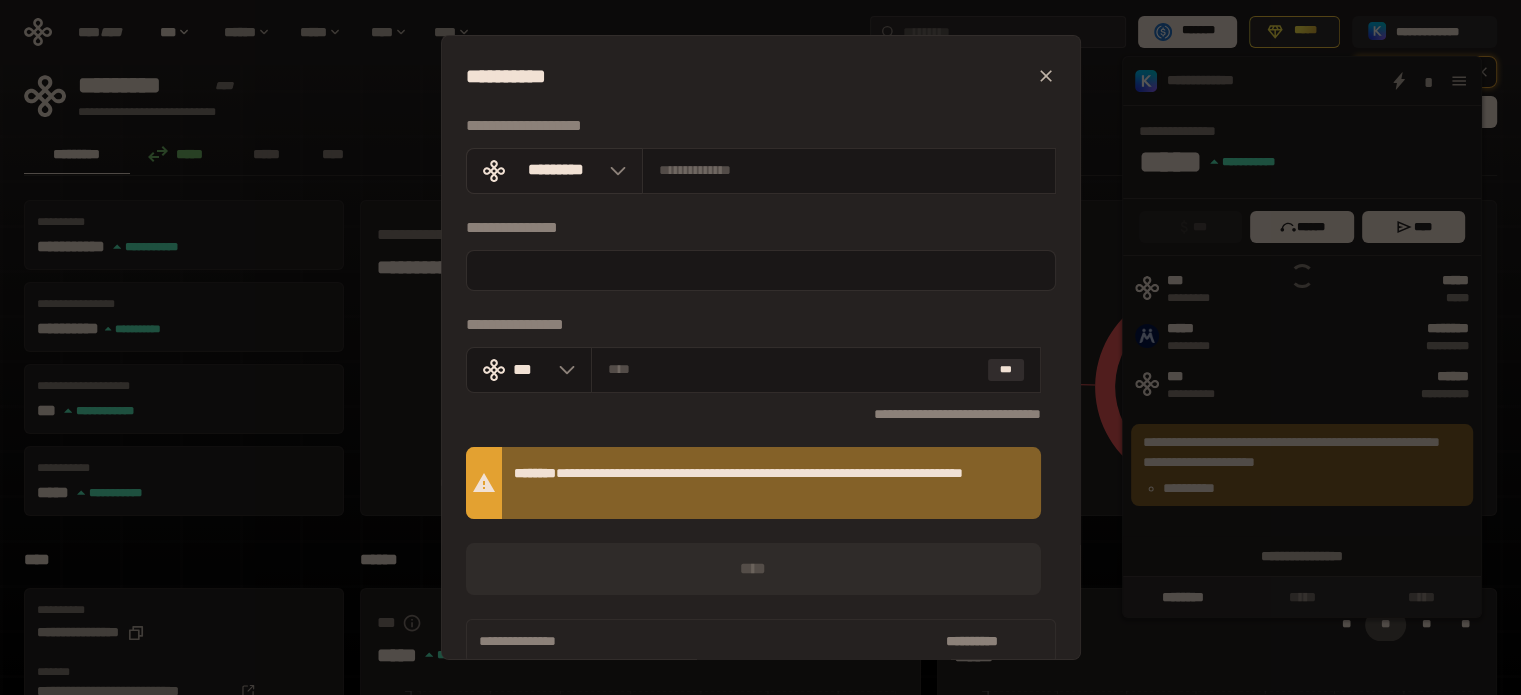 click on "*********" at bounding box center (556, 170) 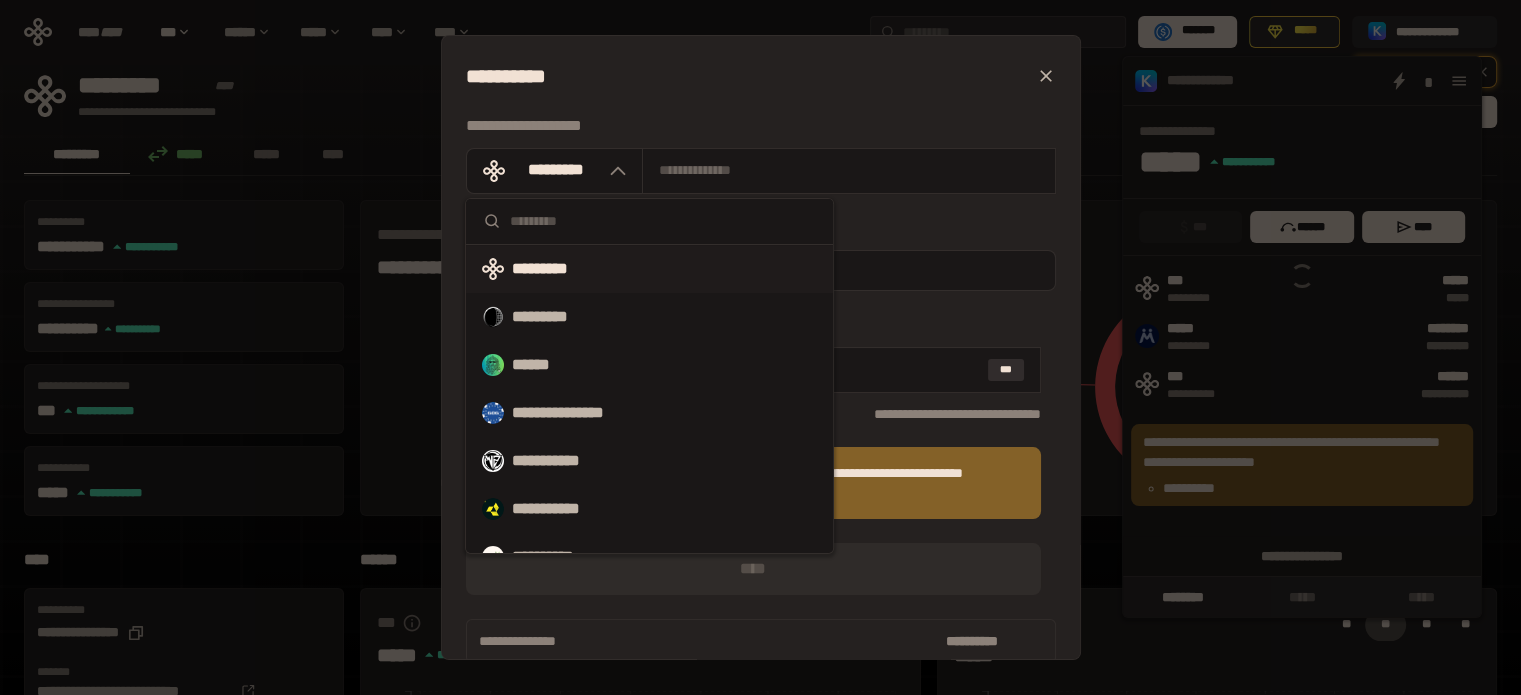 click on "*********" at bounding box center [649, 269] 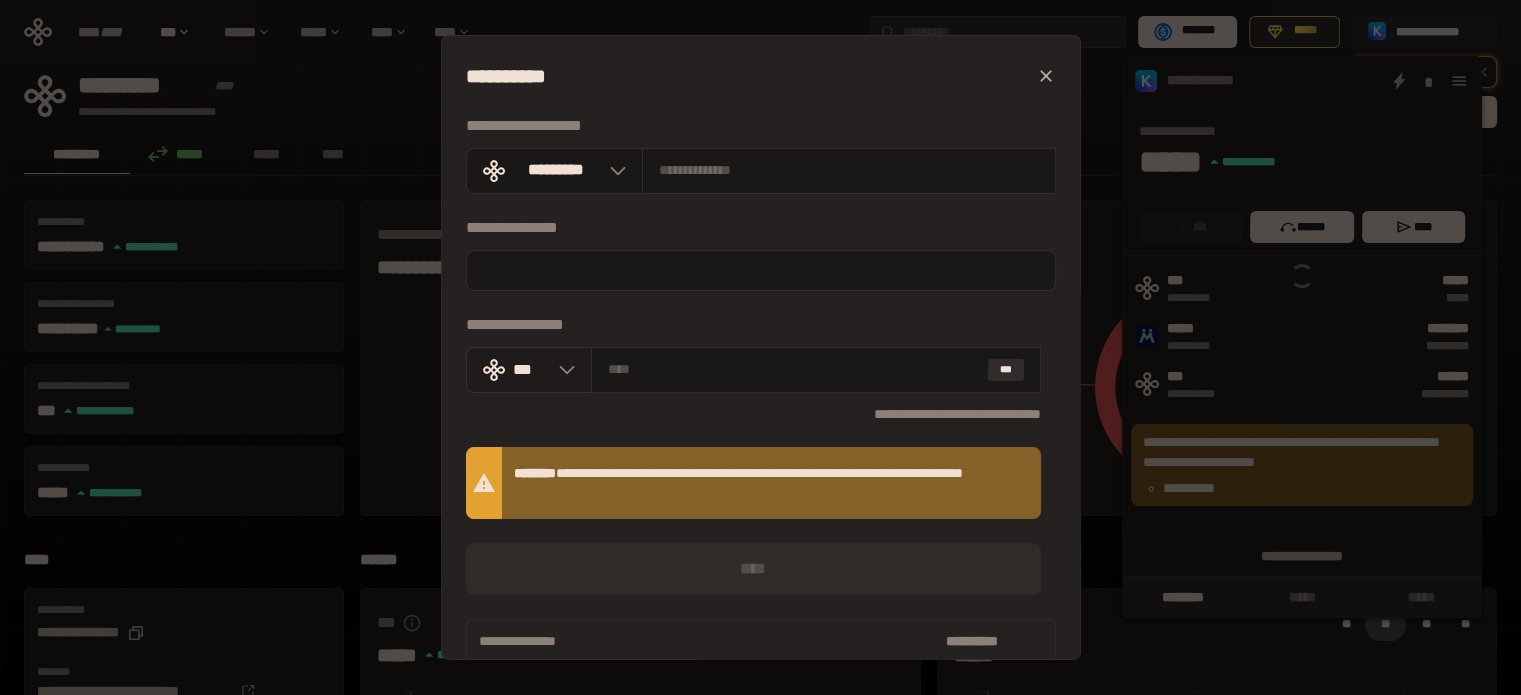 click at bounding box center (562, 370) 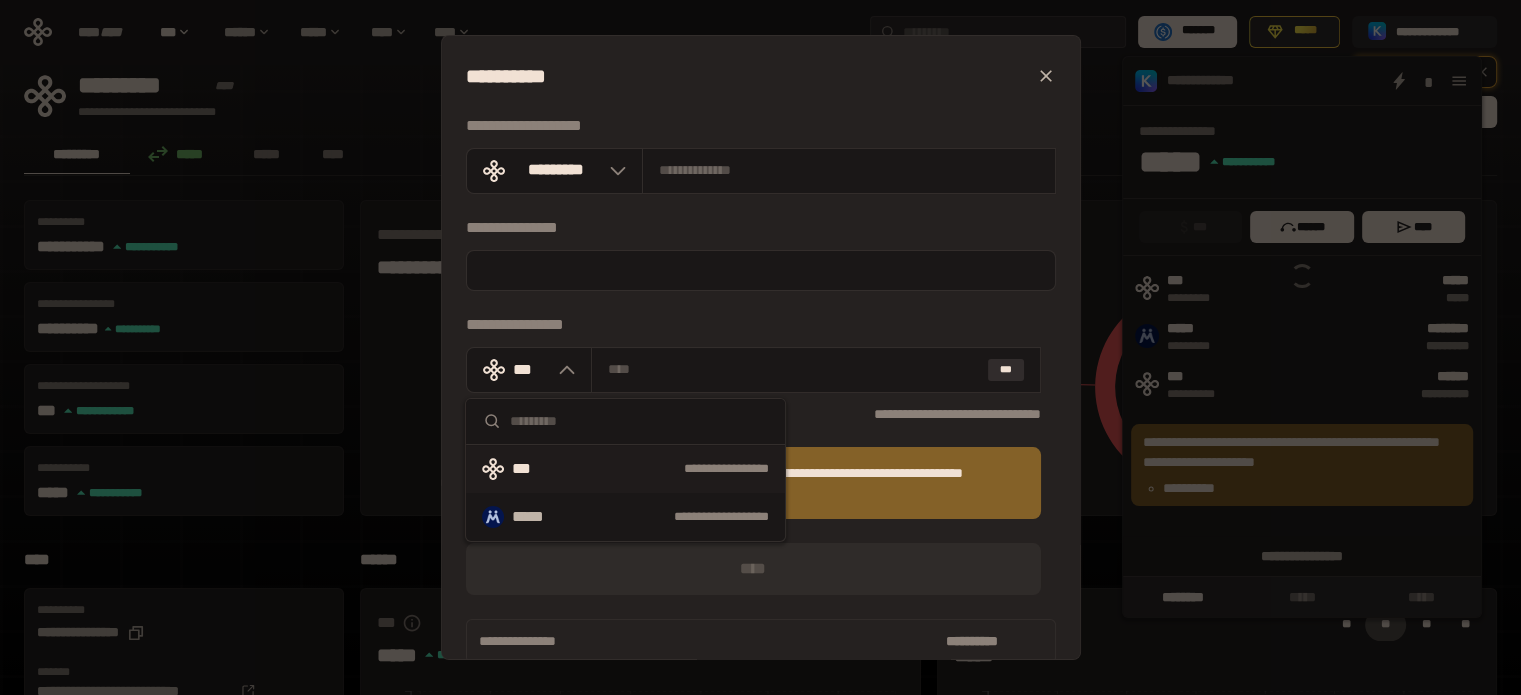 click on "**********" at bounding box center (761, 348) 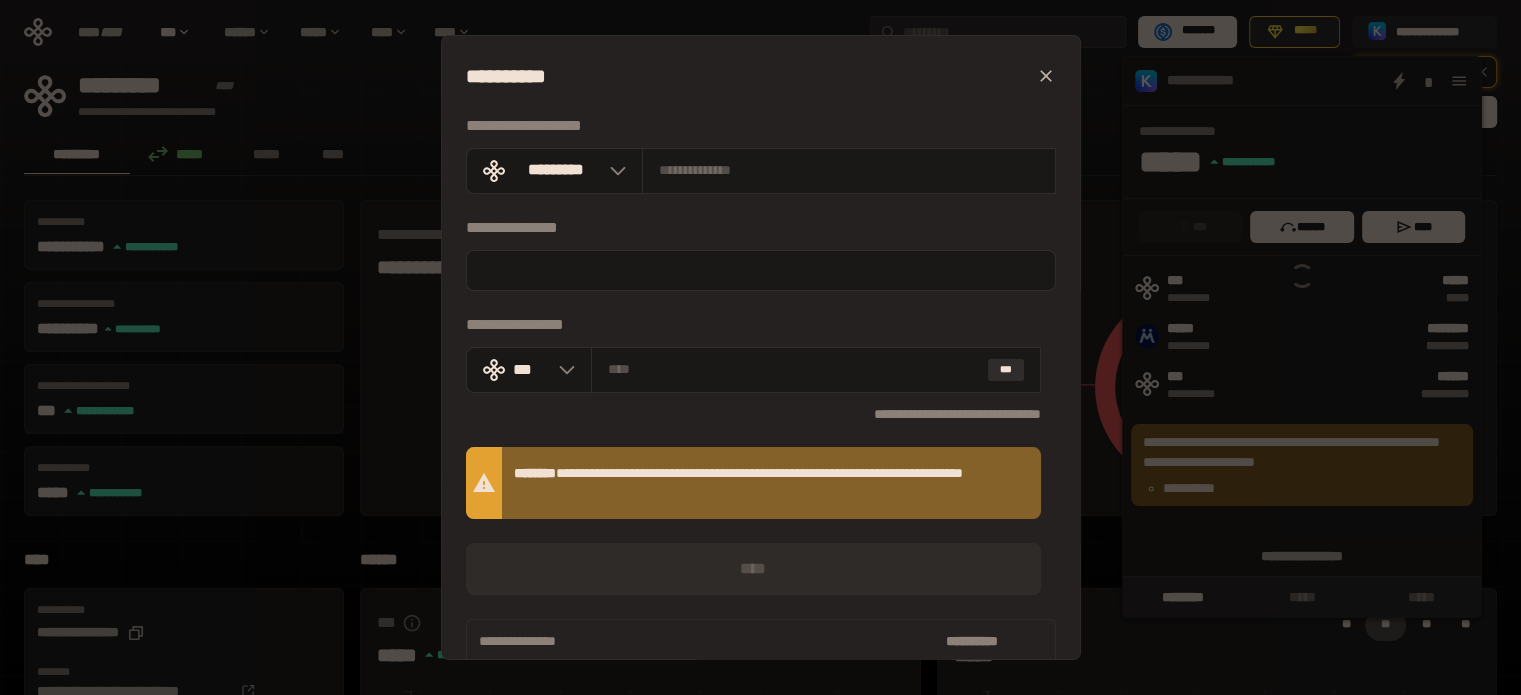 scroll, scrollTop: 27, scrollLeft: 0, axis: vertical 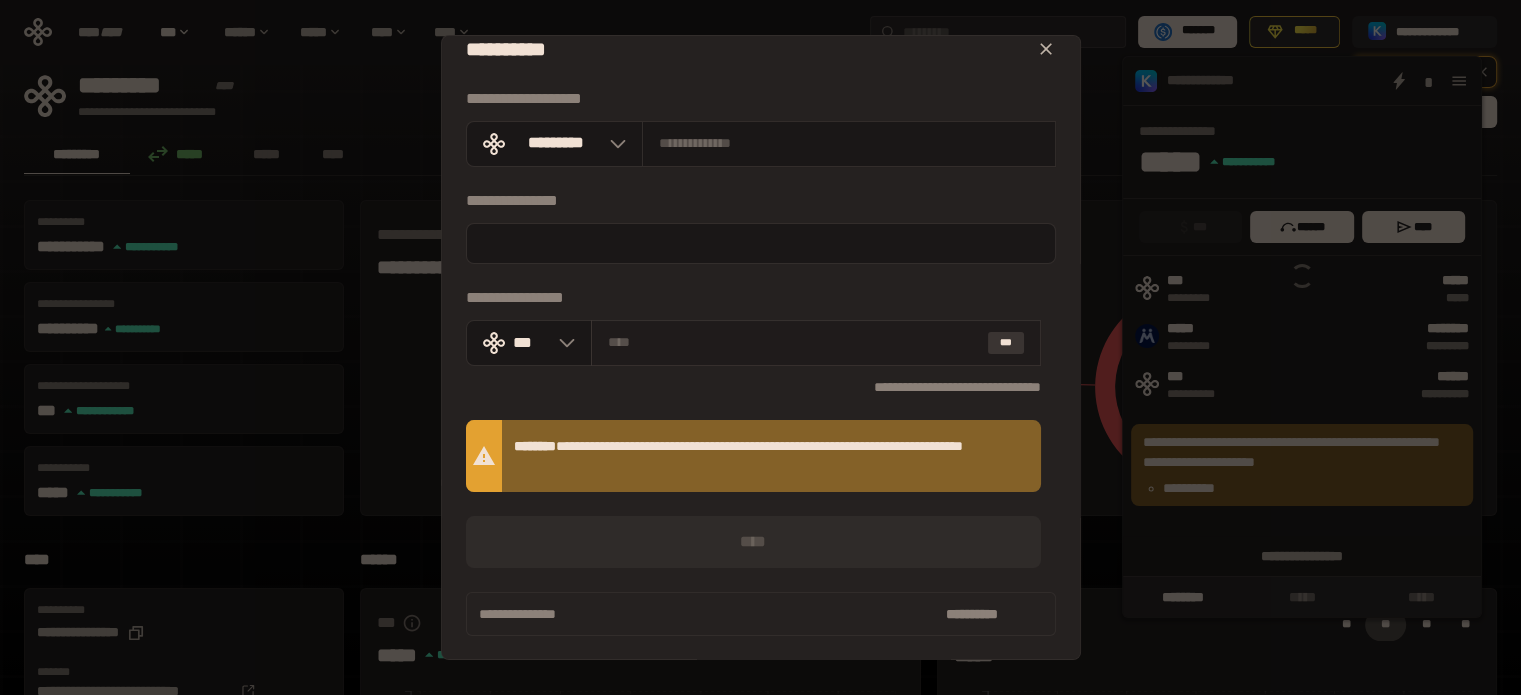 click on "***" at bounding box center [1006, 343] 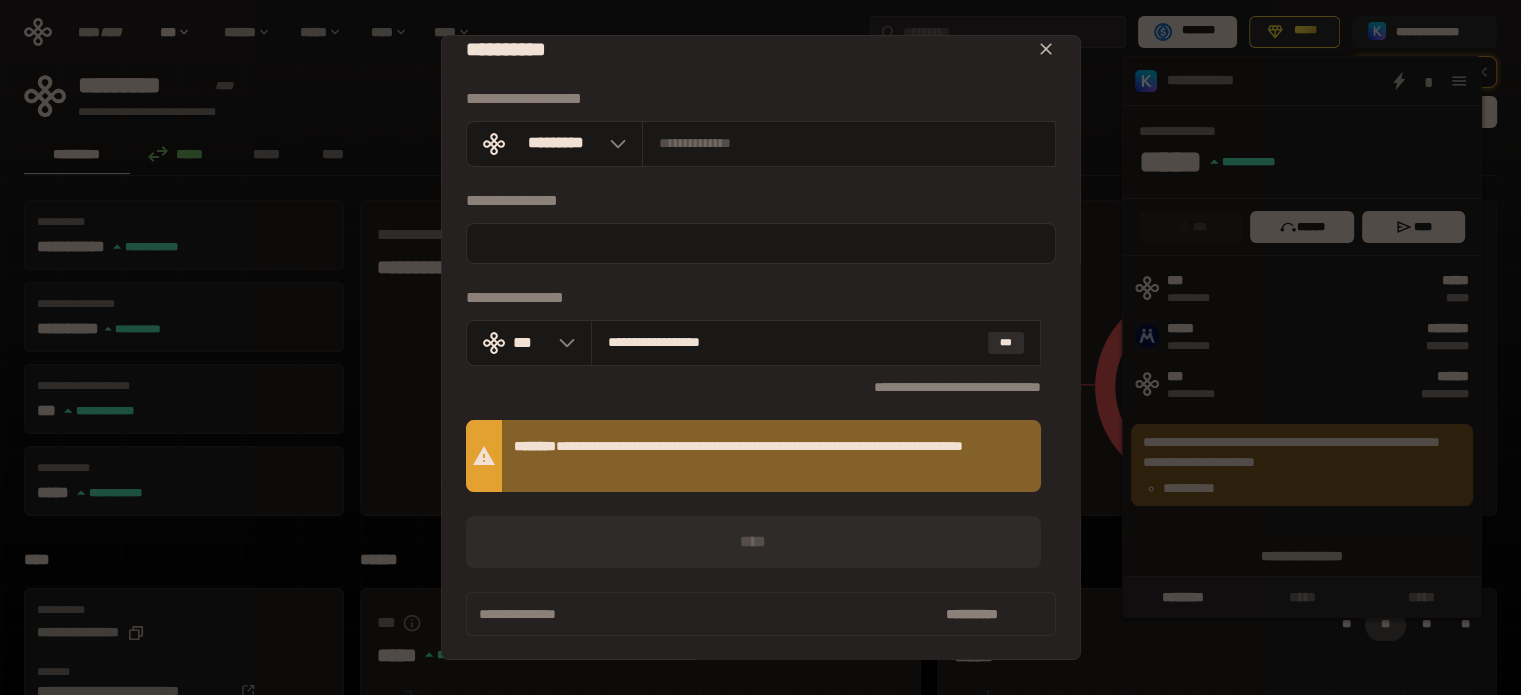 scroll, scrollTop: 0, scrollLeft: 0, axis: both 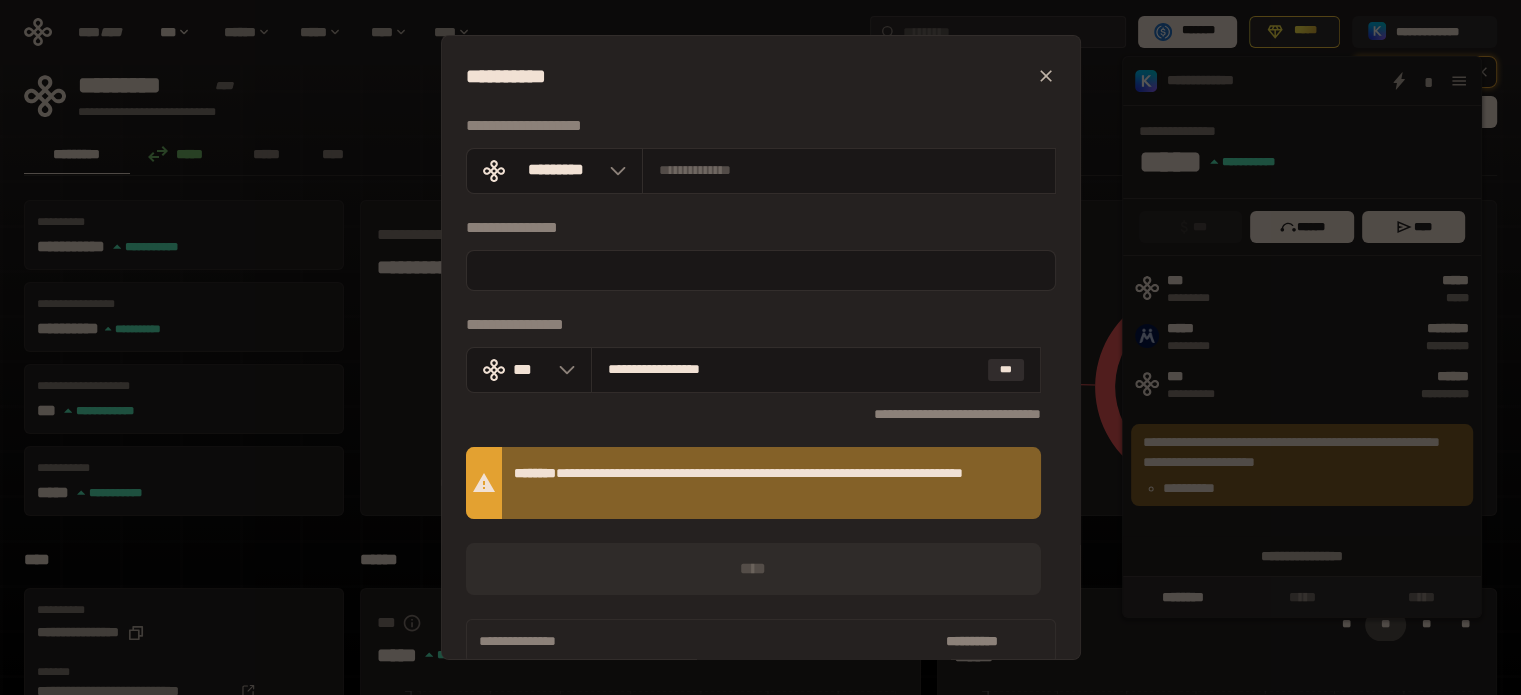 click at bounding box center (1046, 76) 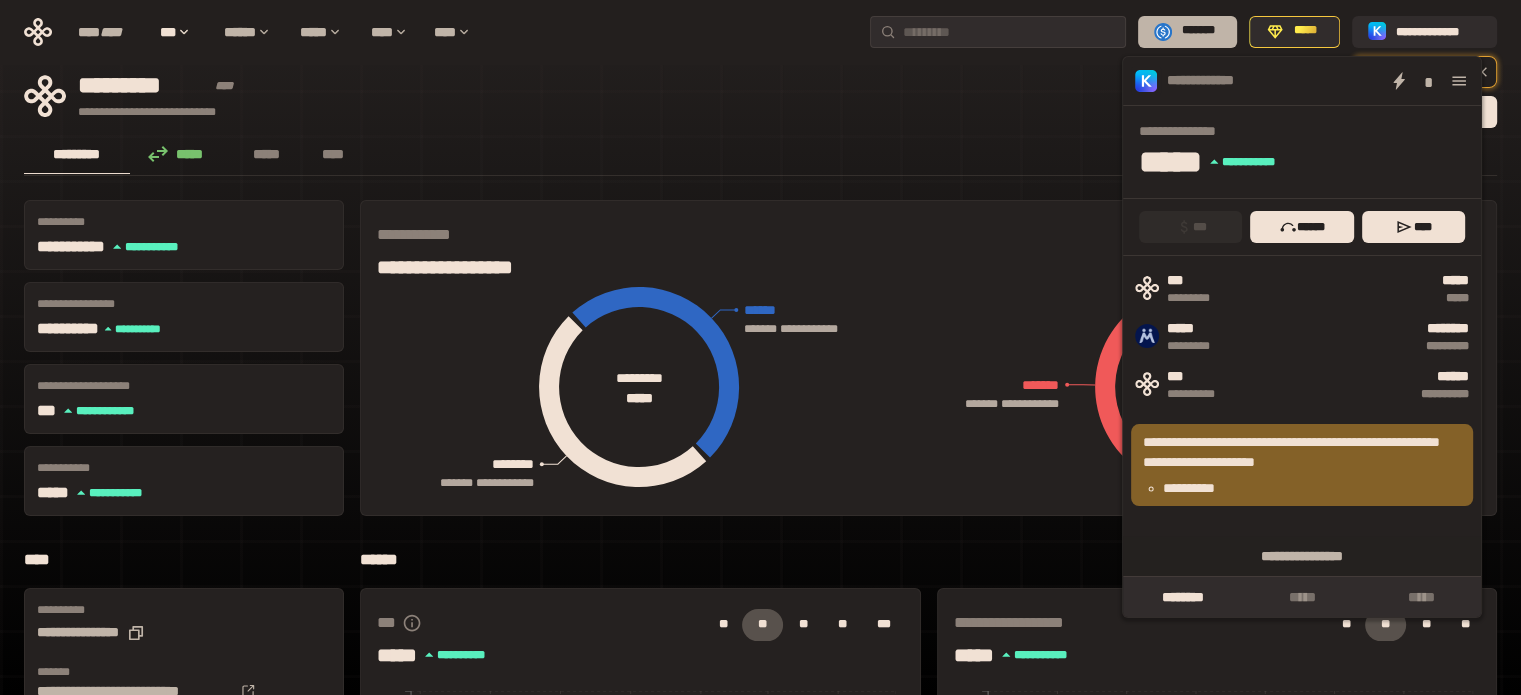 click on "*******" at bounding box center (1187, 32) 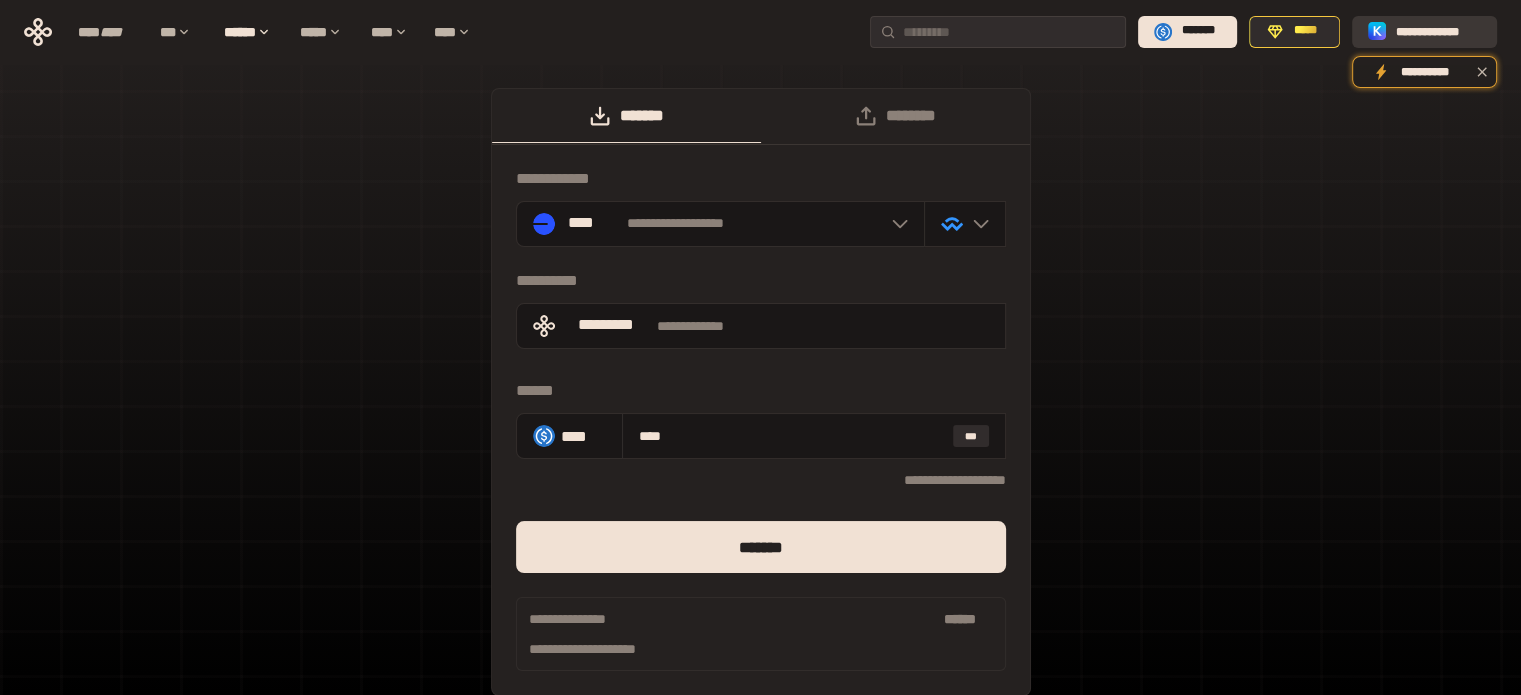 click 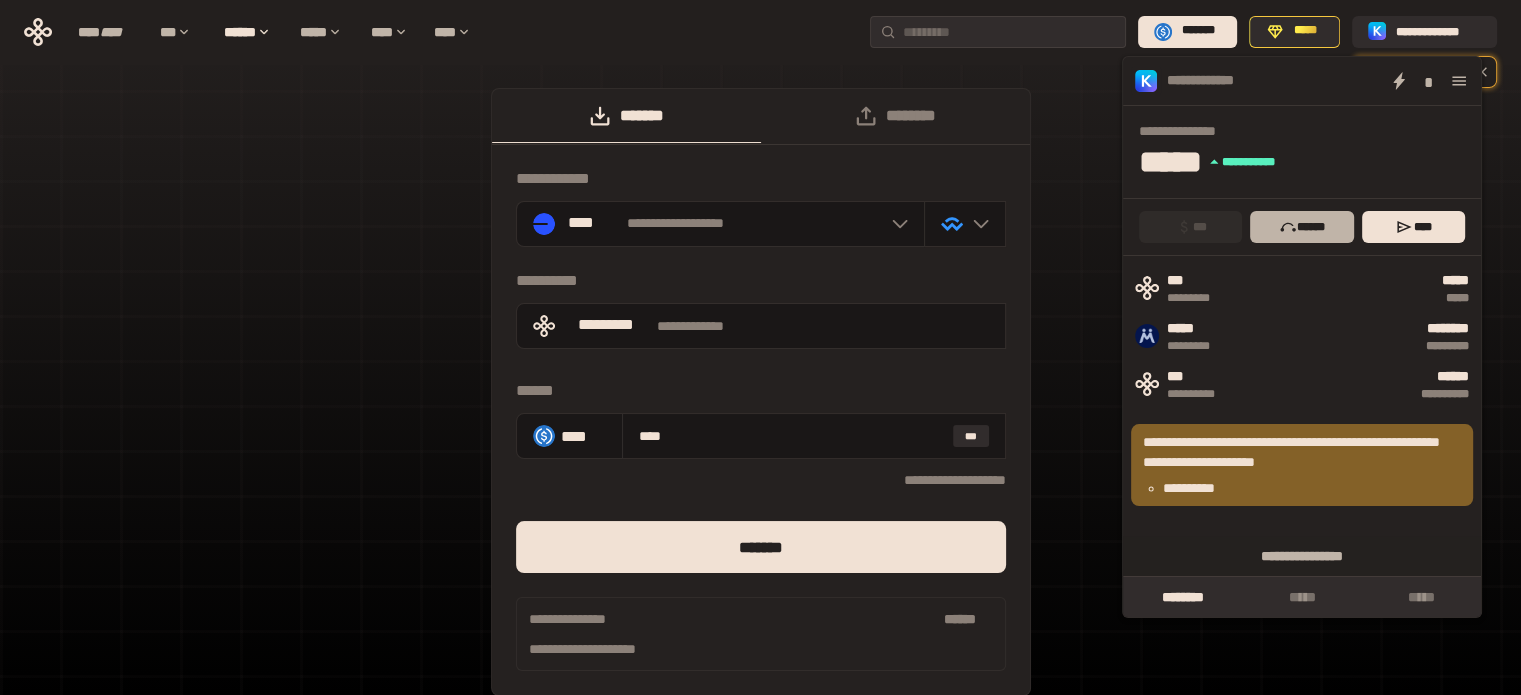 click on "******" at bounding box center [1301, 227] 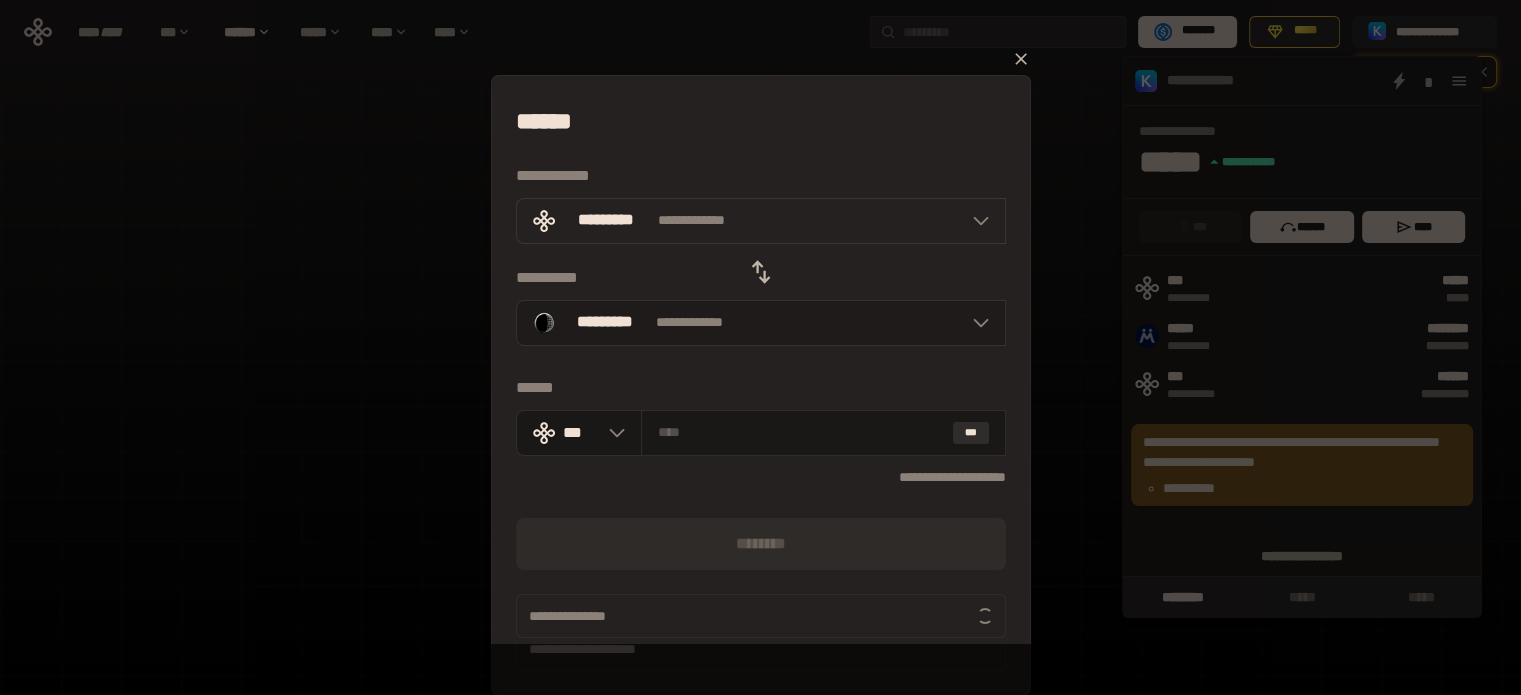 click on "**********" at bounding box center (761, 323) 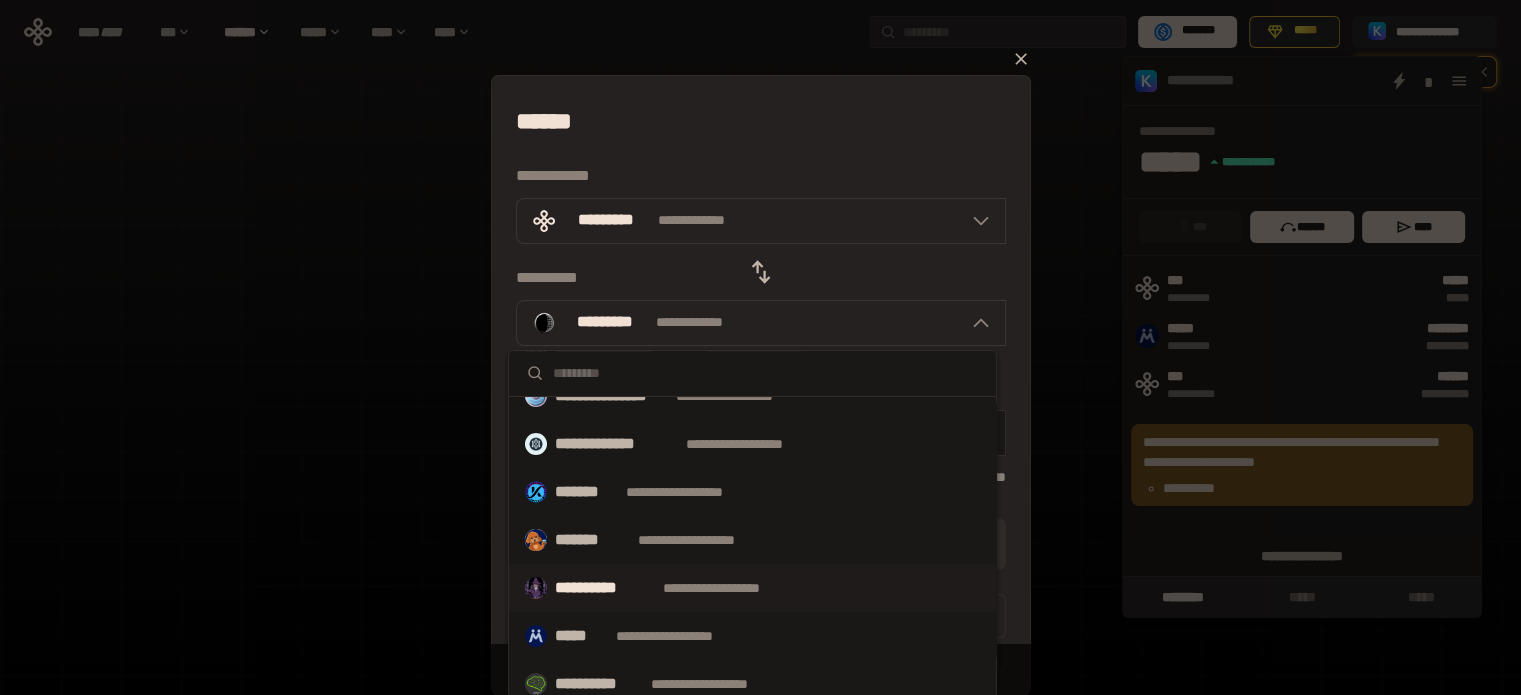 scroll, scrollTop: 468, scrollLeft: 0, axis: vertical 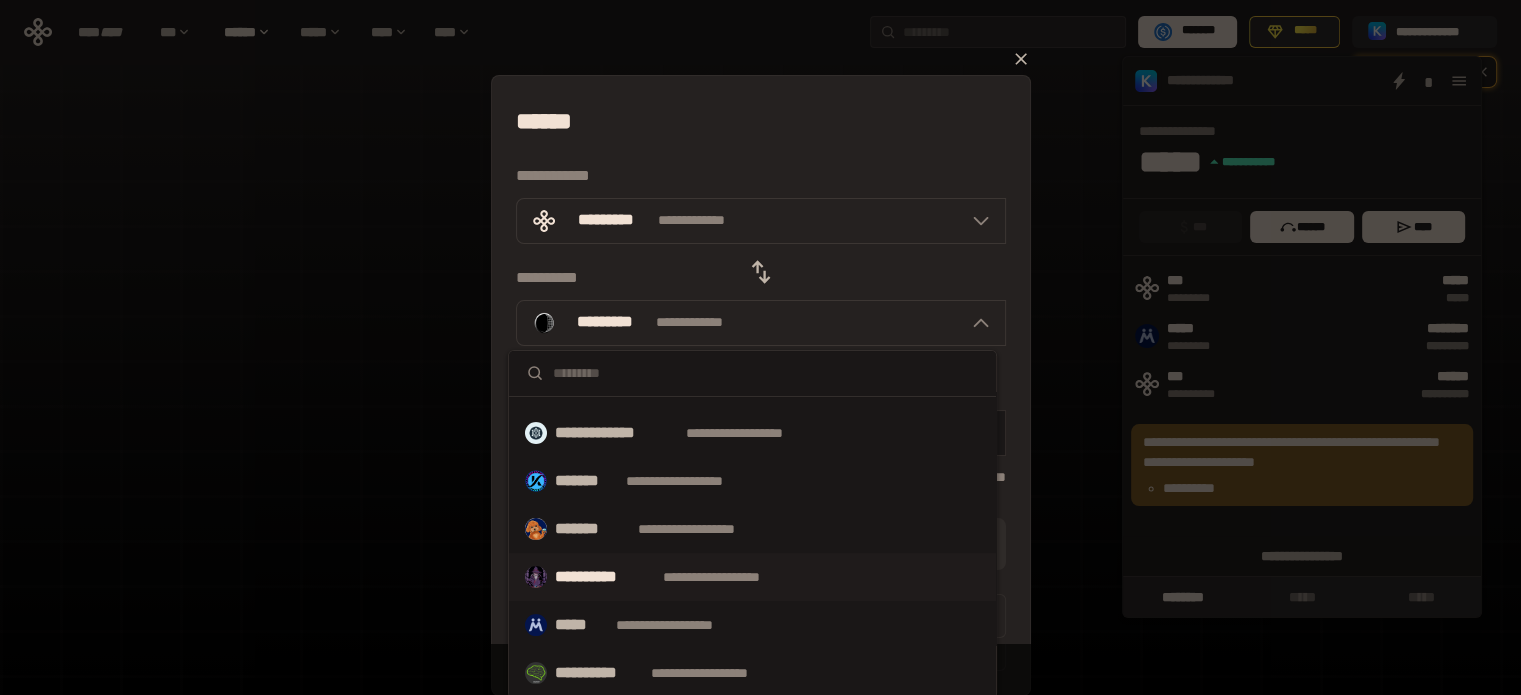 click on "**********" at bounding box center [752, 577] 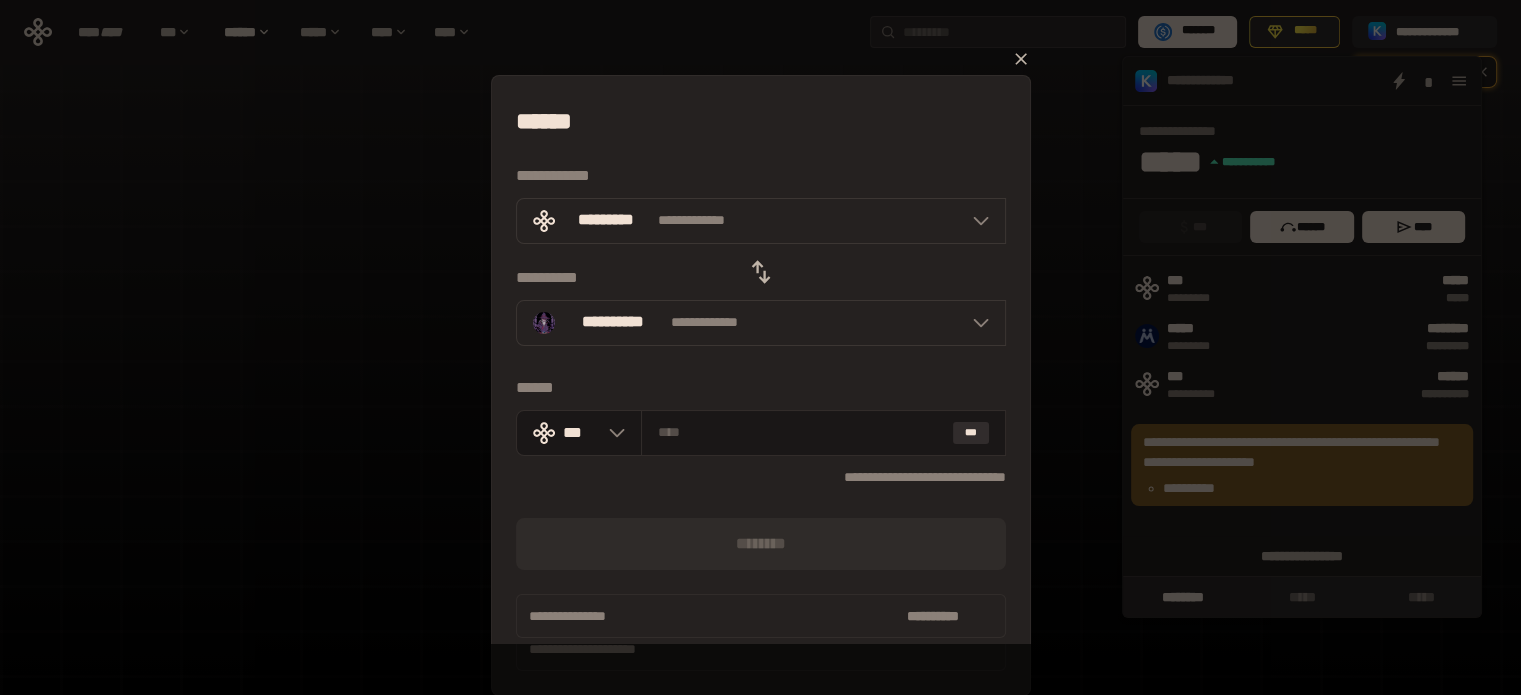 click at bounding box center (761, 272) 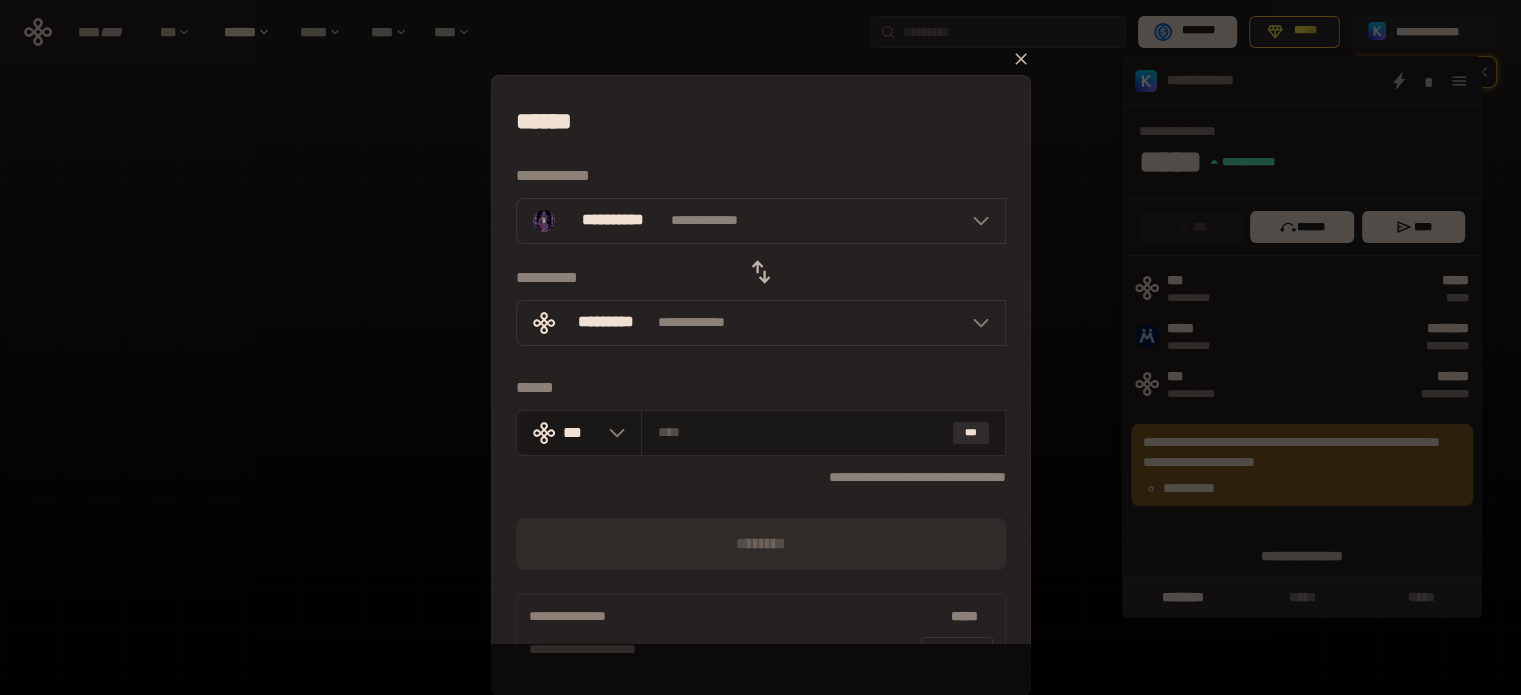 drag, startPoint x: 769, startPoint y: 530, endPoint x: 661, endPoint y: 508, distance: 110.217964 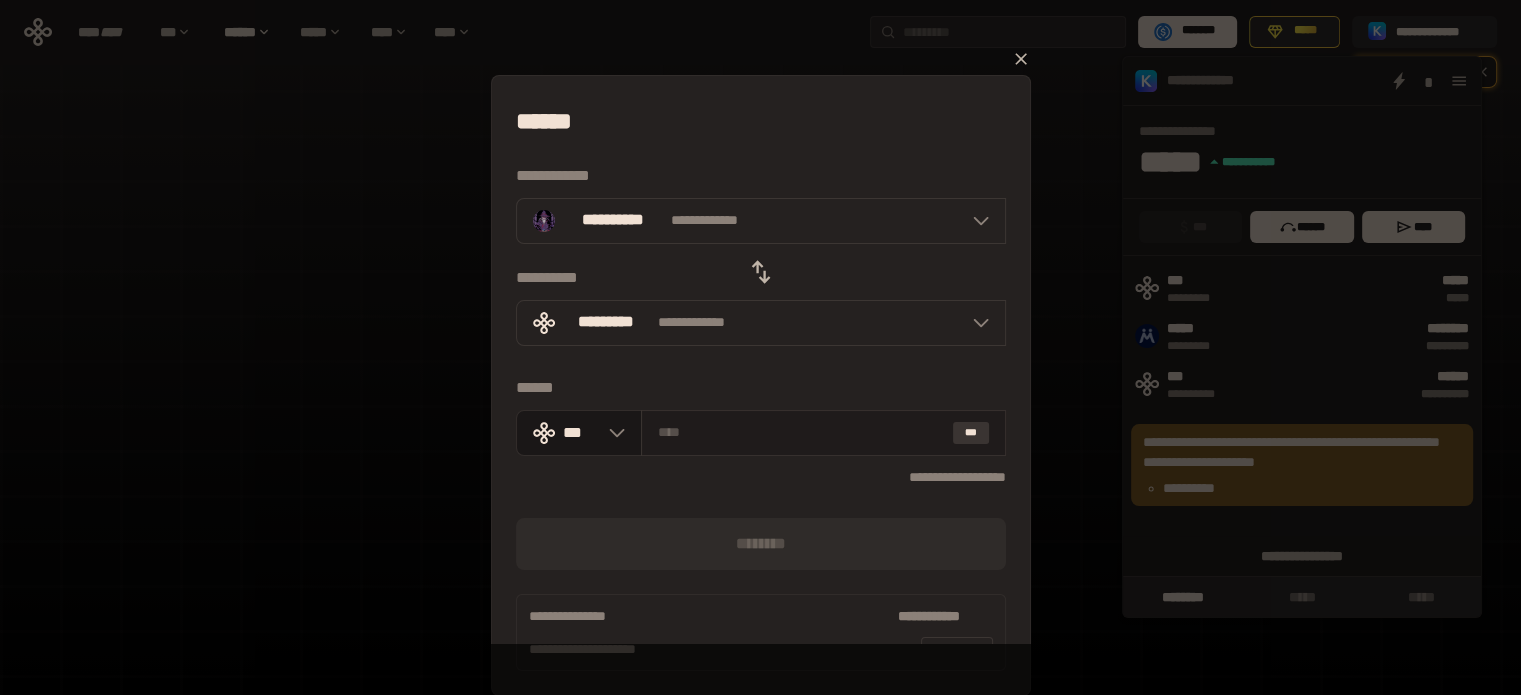 click on "***" at bounding box center [971, 433] 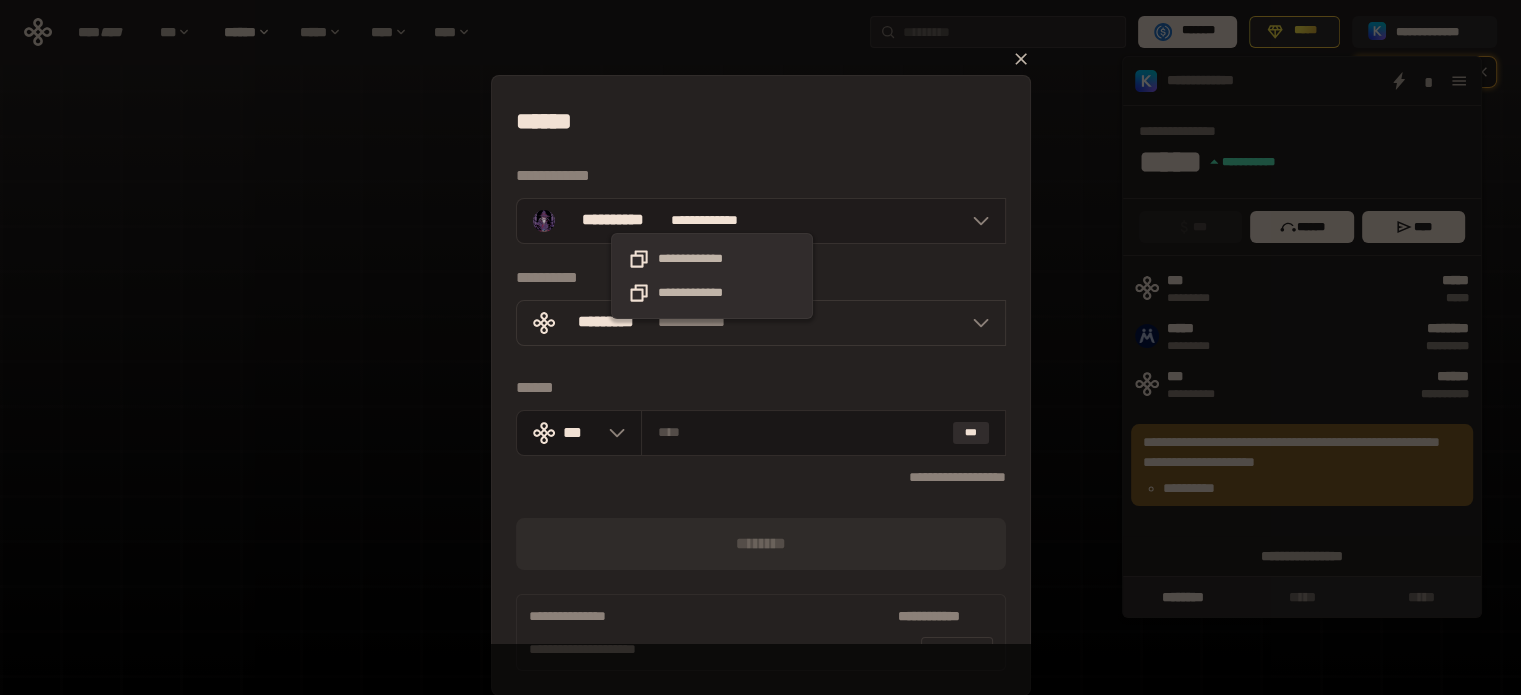 click on "**********" at bounding box center [719, 220] 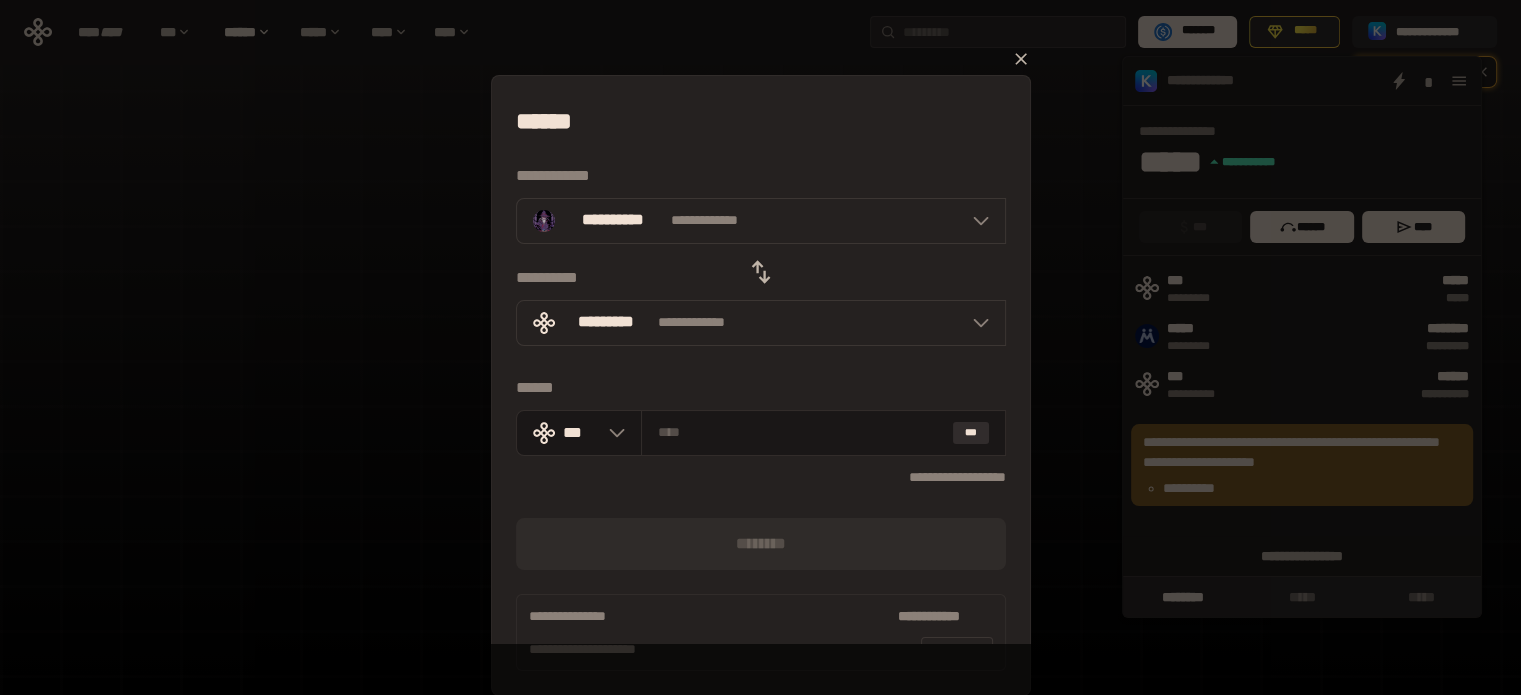 click 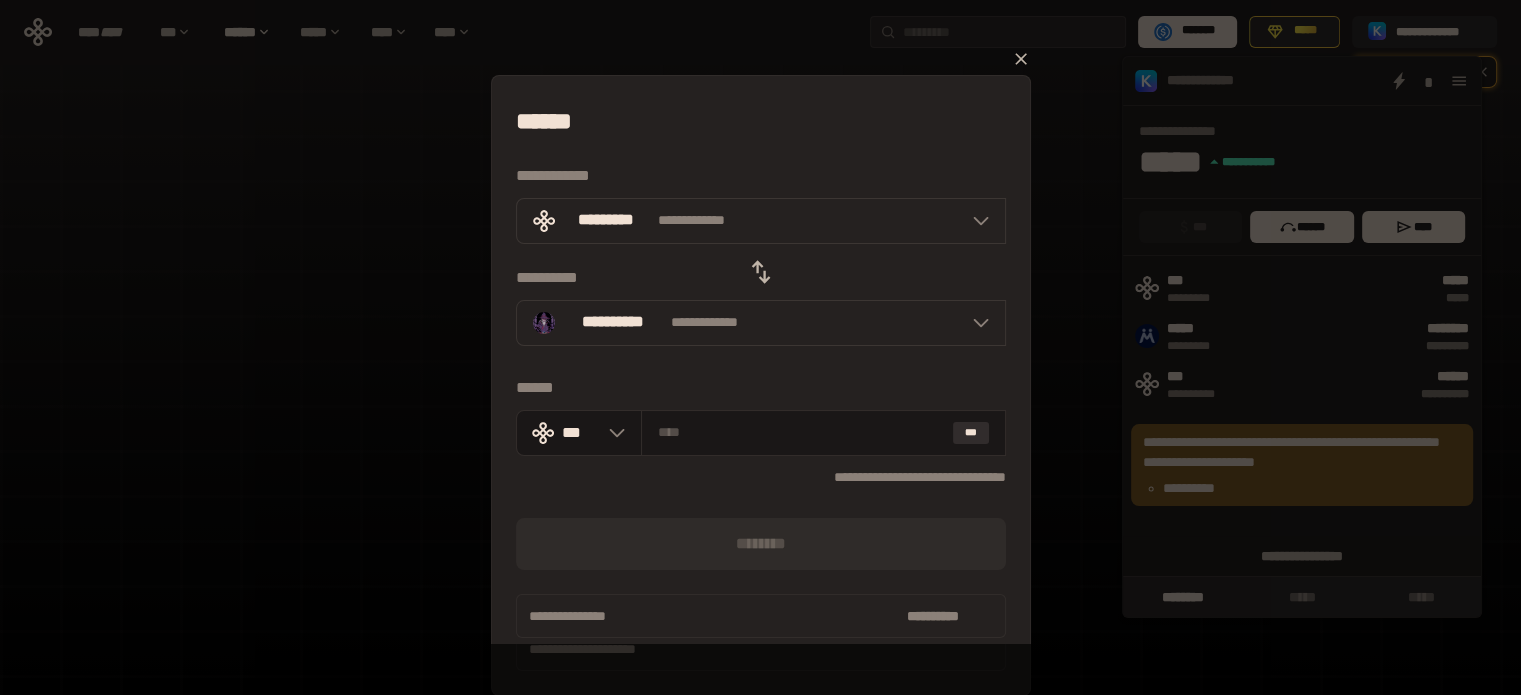 click on "**********" at bounding box center [761, 369] 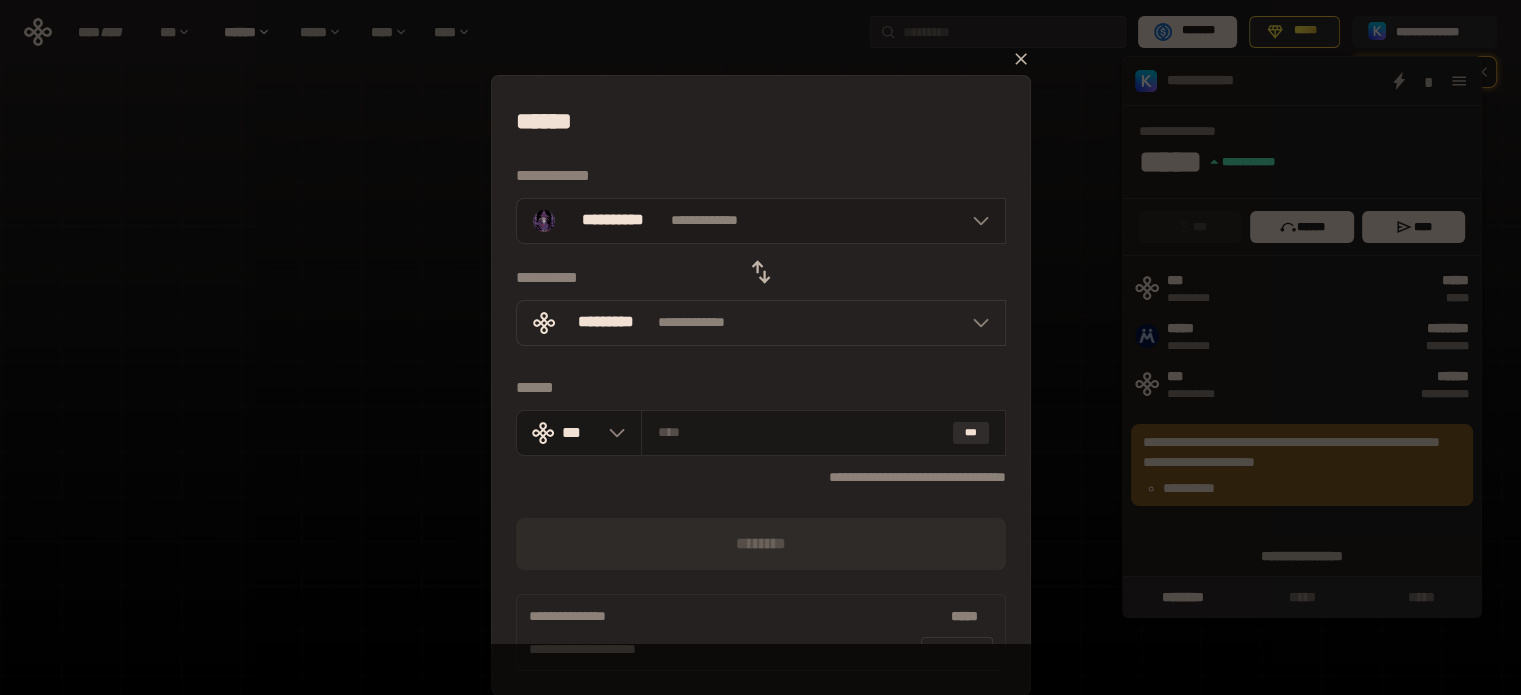 click on "**********" at bounding box center (761, 221) 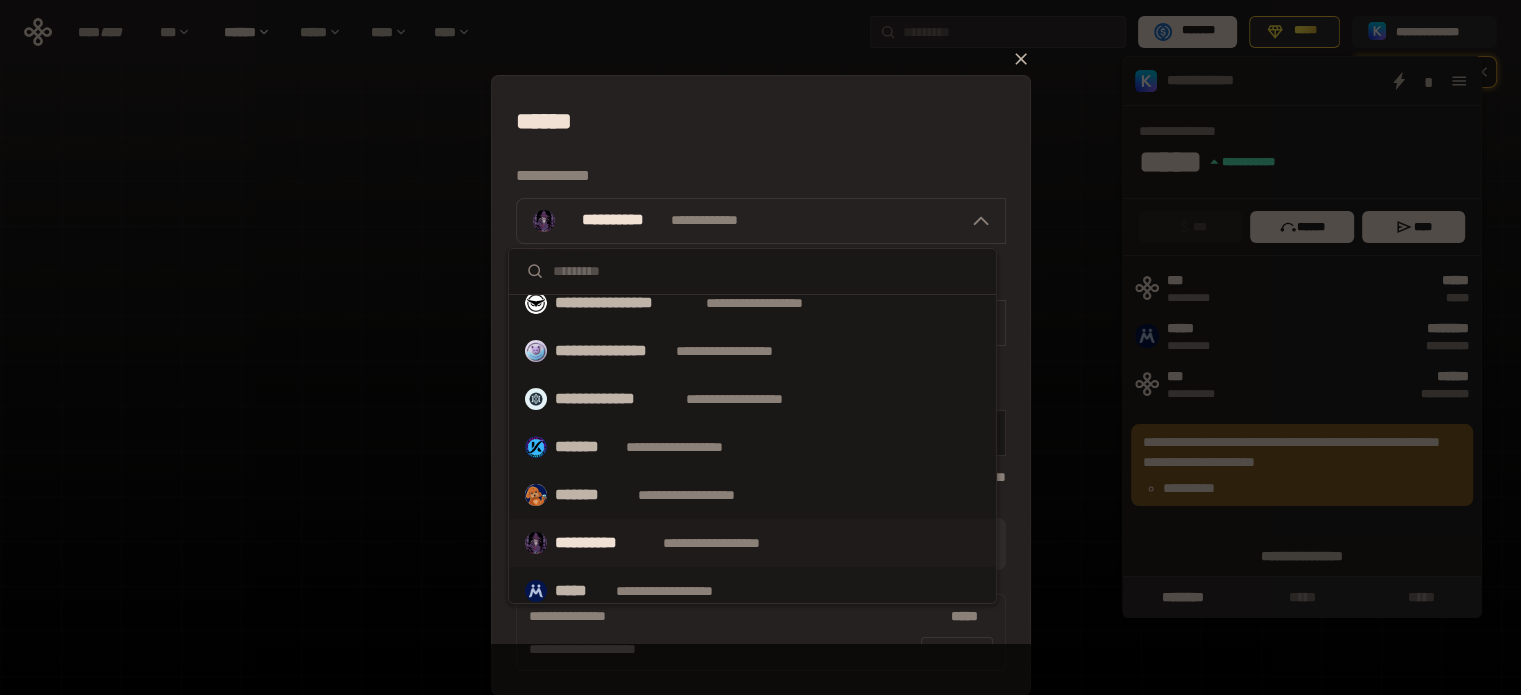 scroll, scrollTop: 326, scrollLeft: 0, axis: vertical 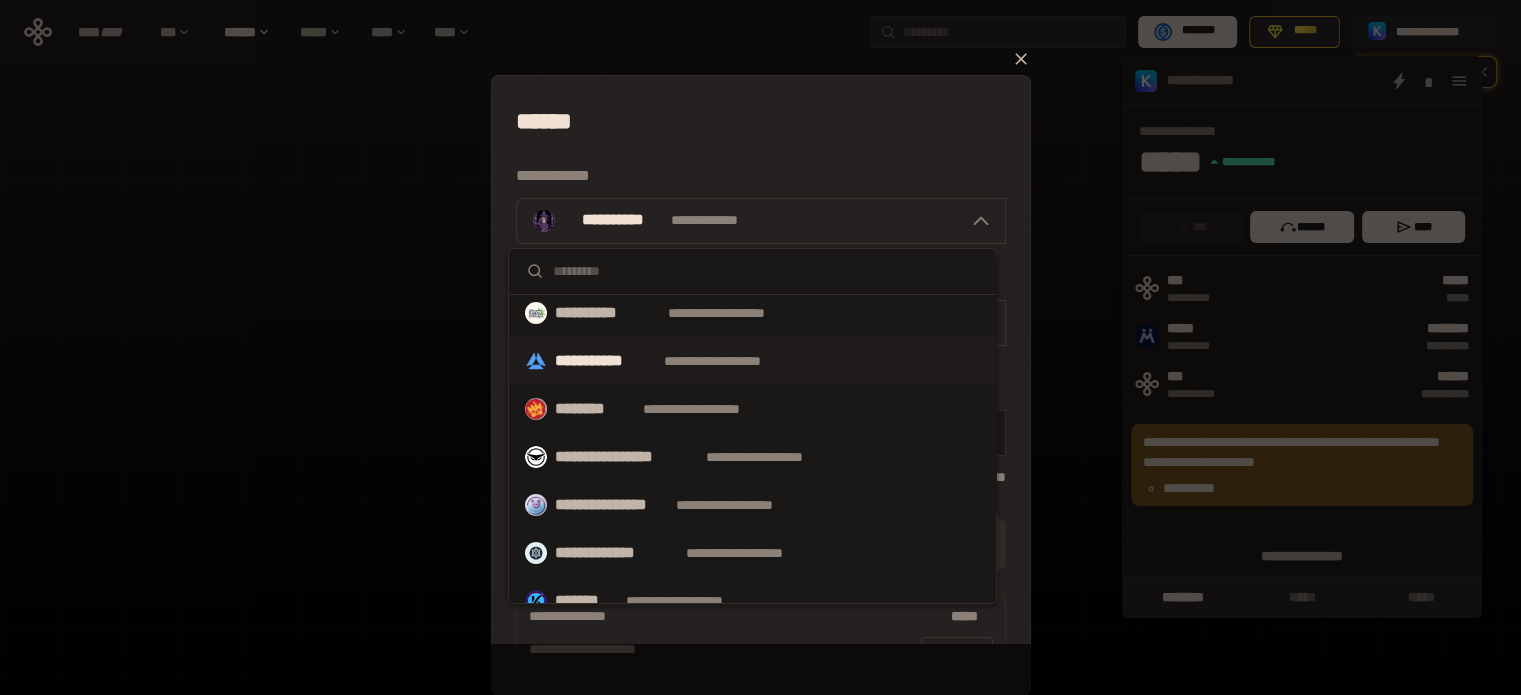 click on "**********" at bounding box center [752, 361] 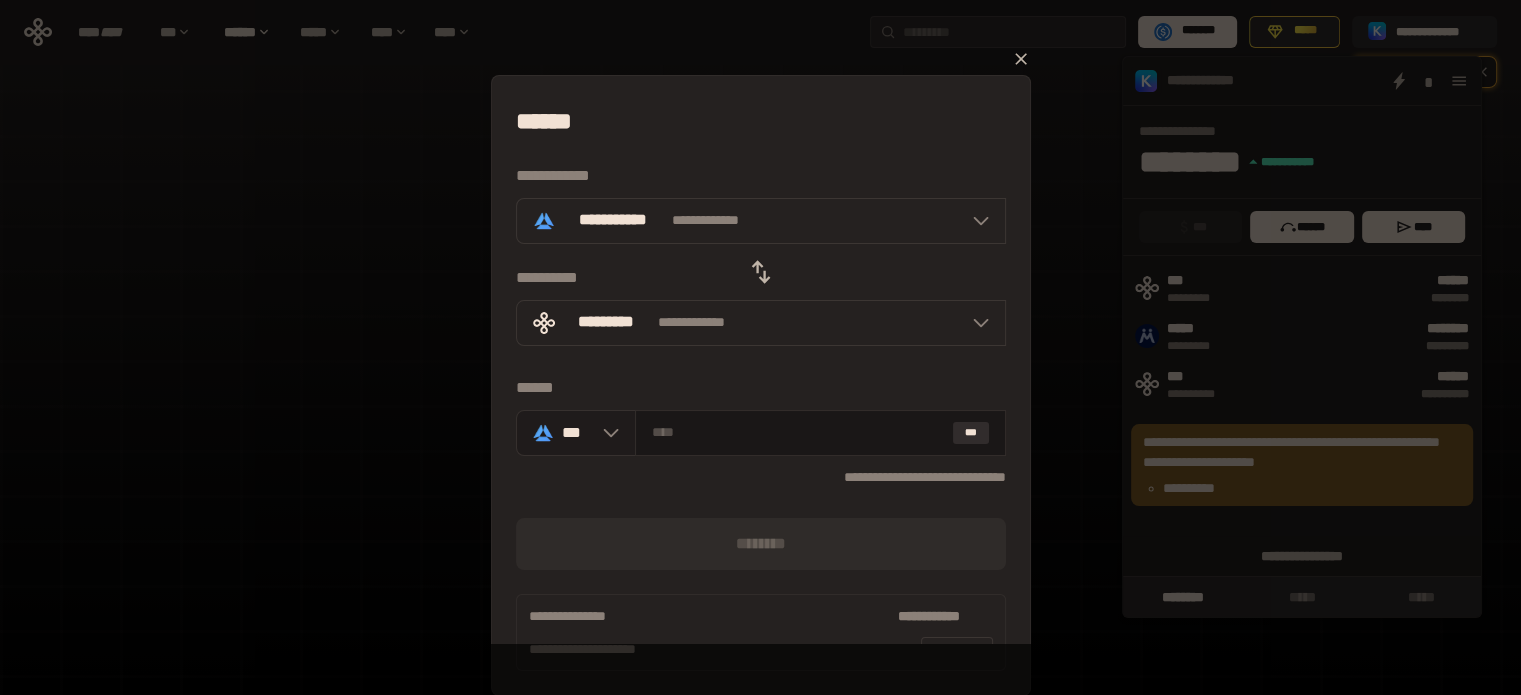 drag, startPoint x: 589, startPoint y: 401, endPoint x: 580, endPoint y: 415, distance: 16.643316 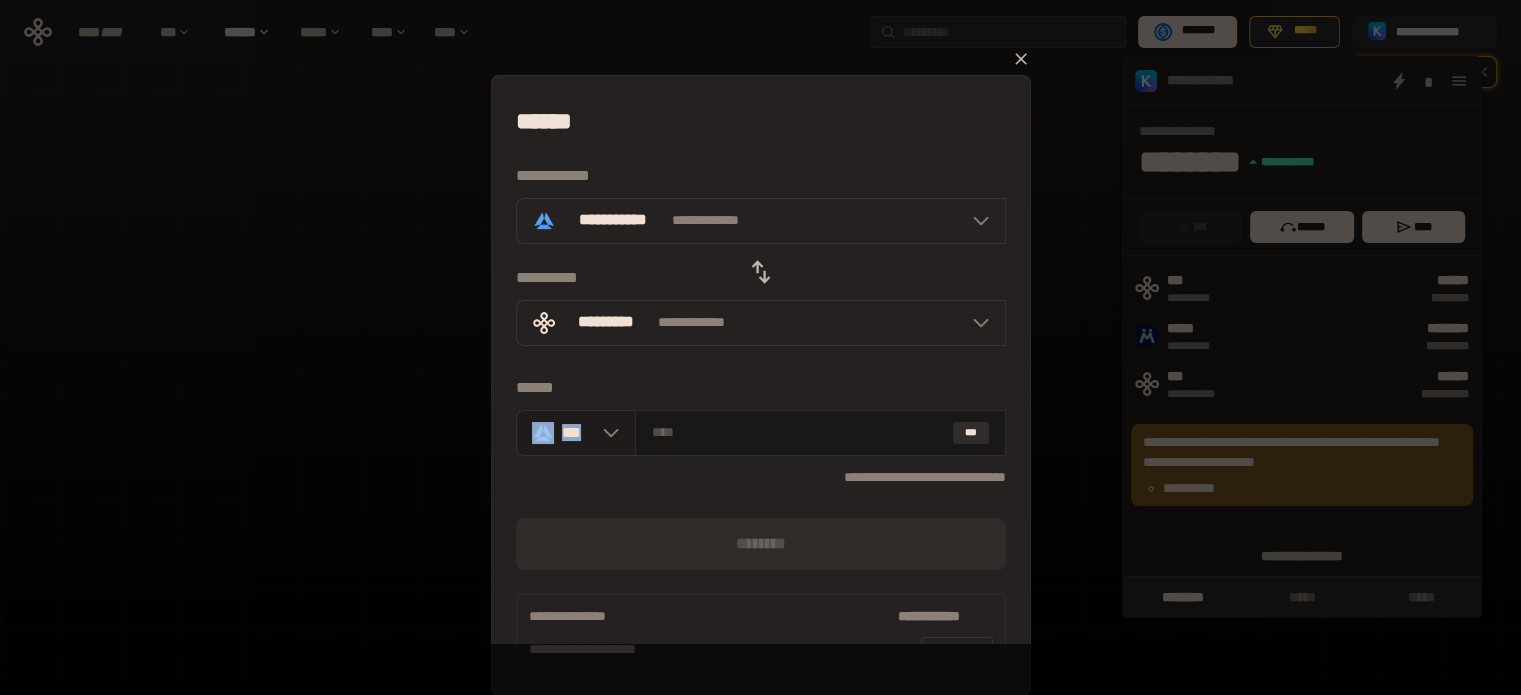 click on "***" at bounding box center [577, 432] 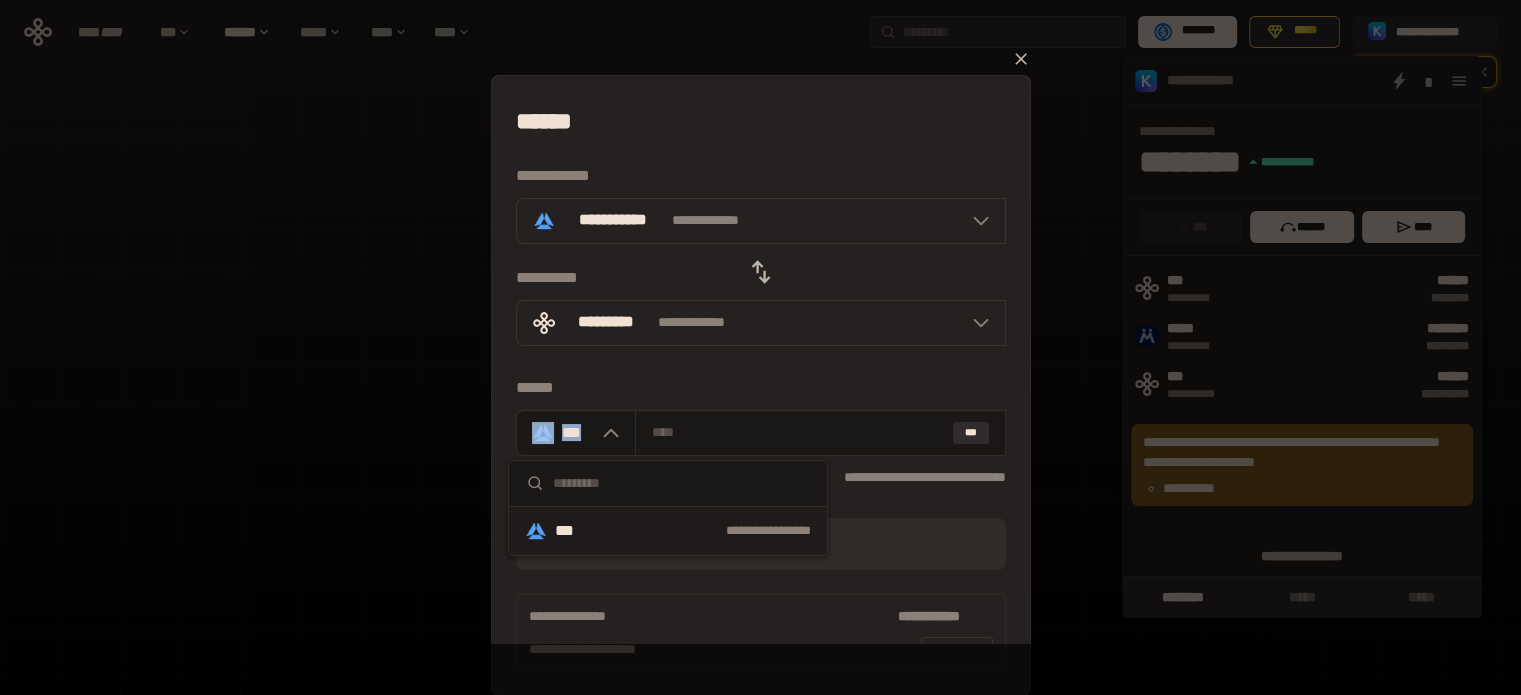 click on "******" at bounding box center [761, 388] 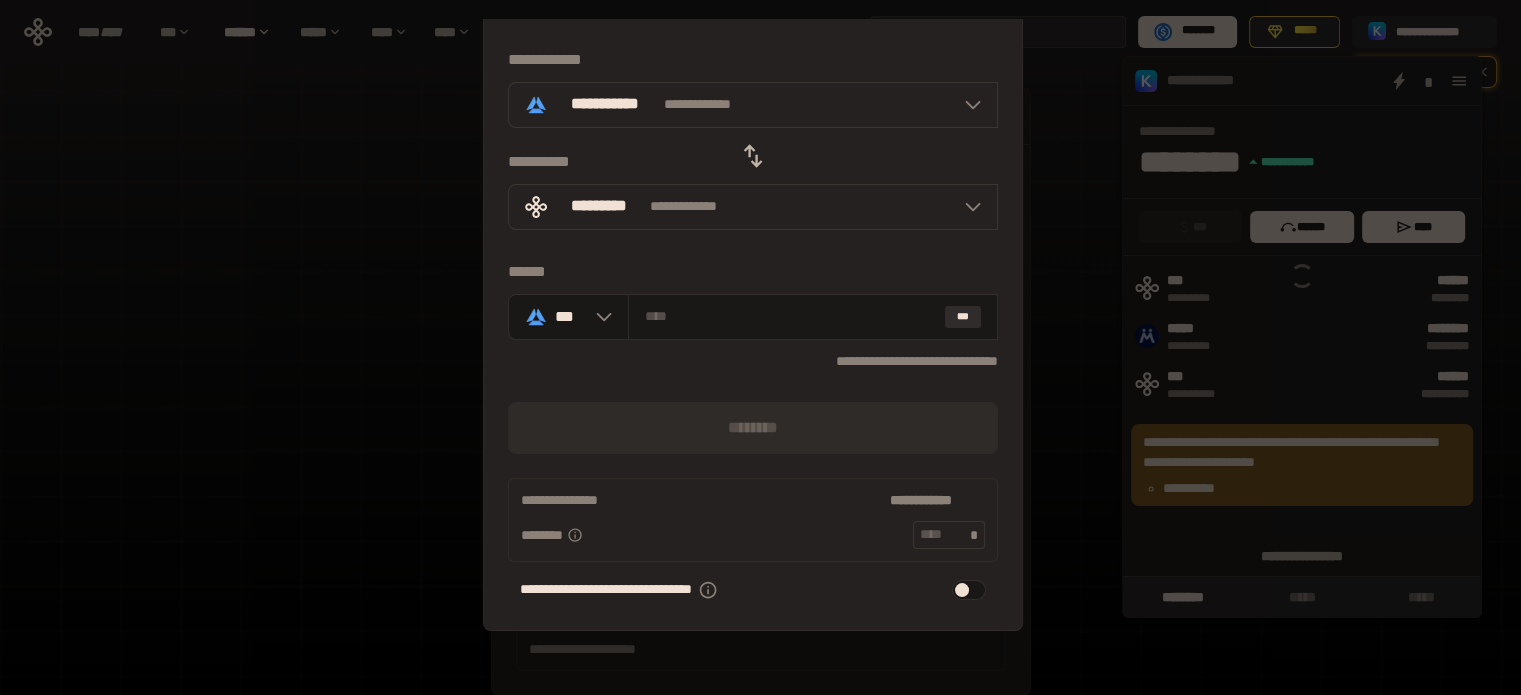 scroll, scrollTop: 124, scrollLeft: 0, axis: vertical 